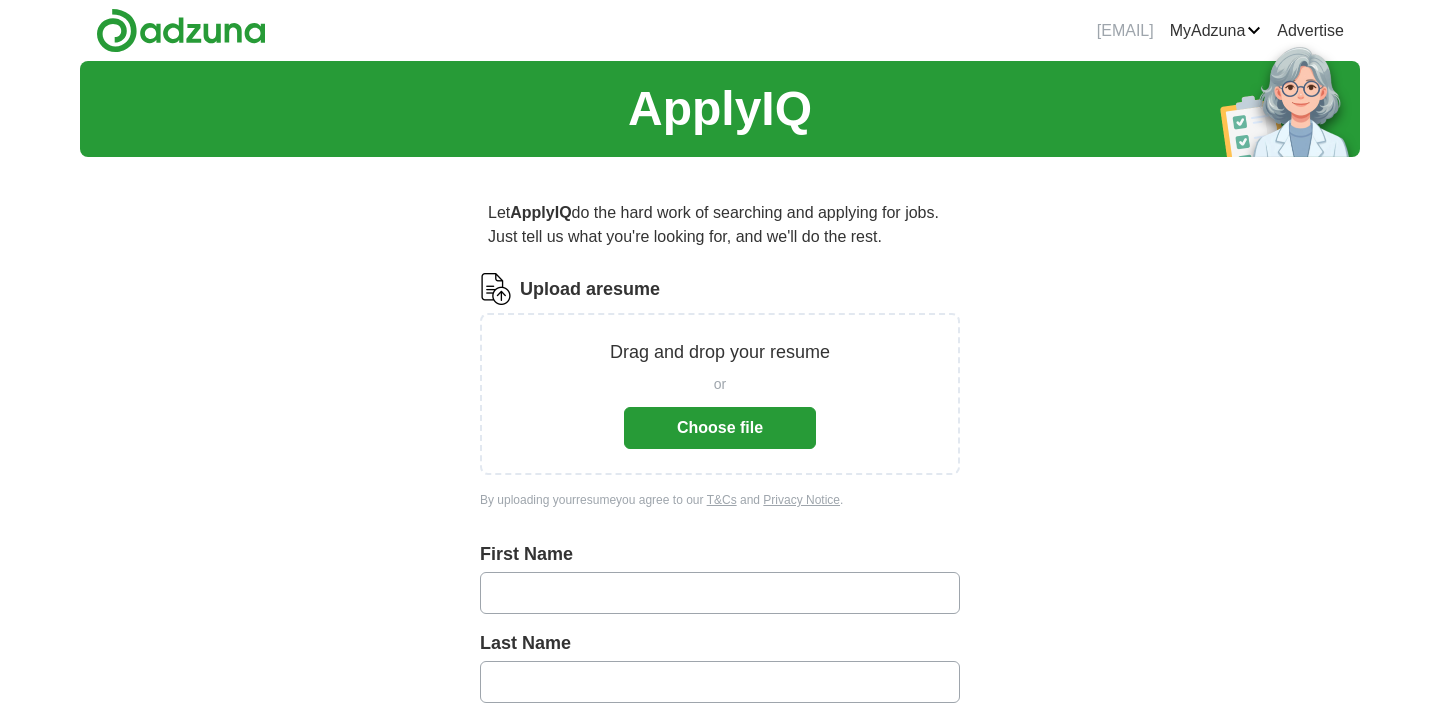 scroll, scrollTop: 0, scrollLeft: 0, axis: both 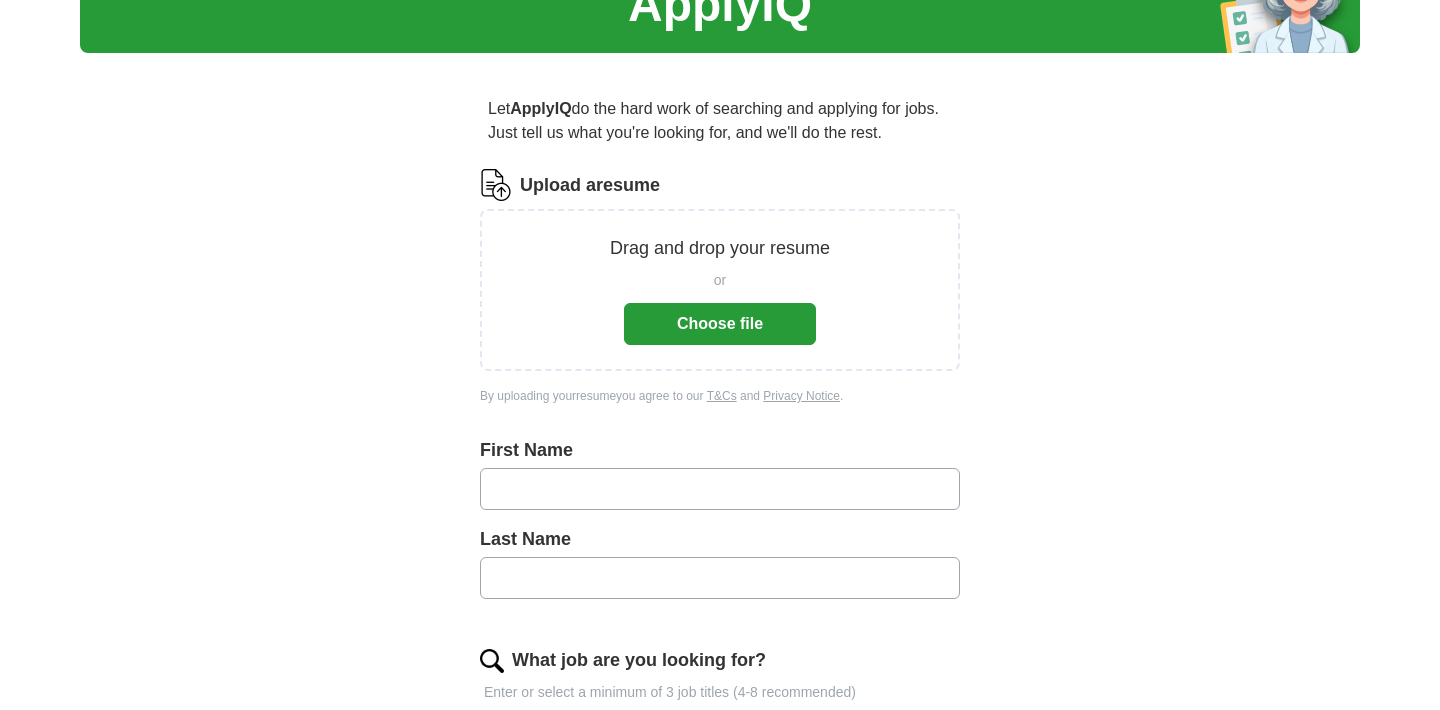 click on "Choose file" at bounding box center (720, 324) 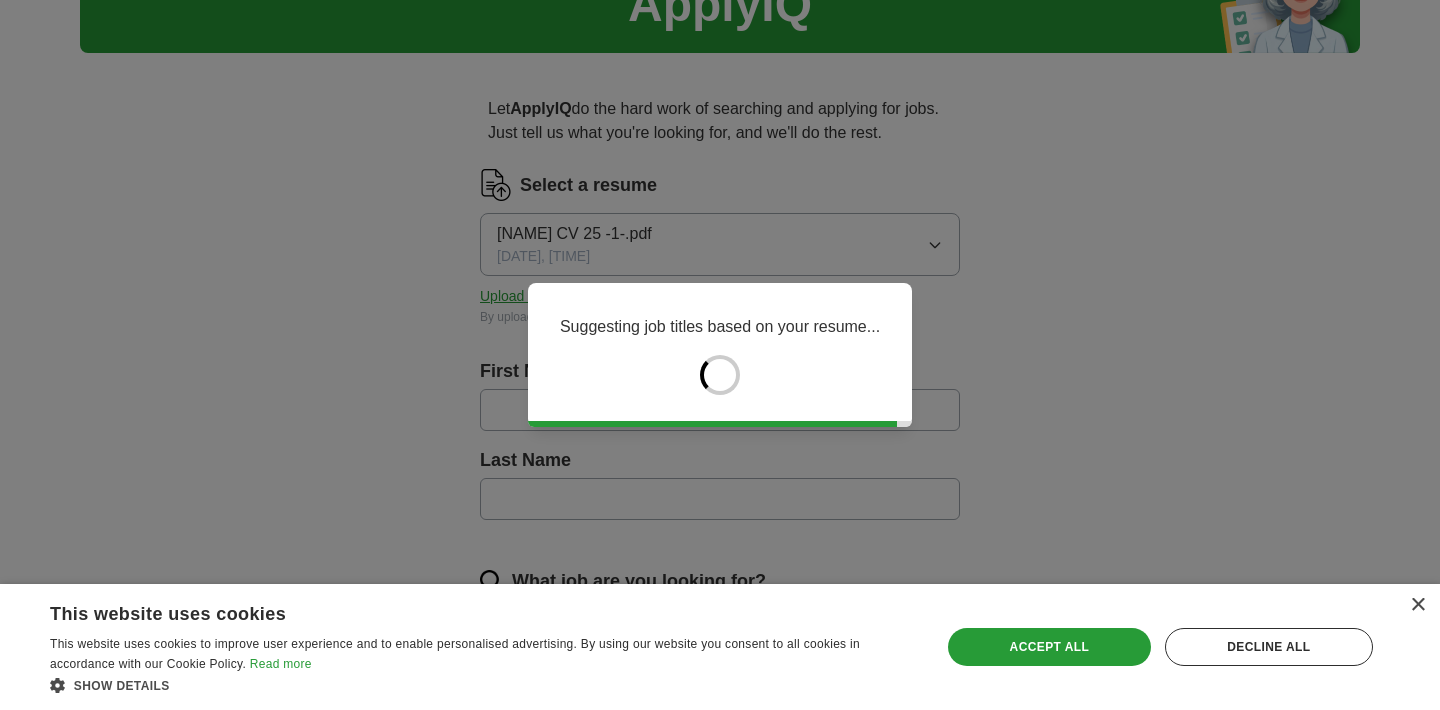 type on "****" 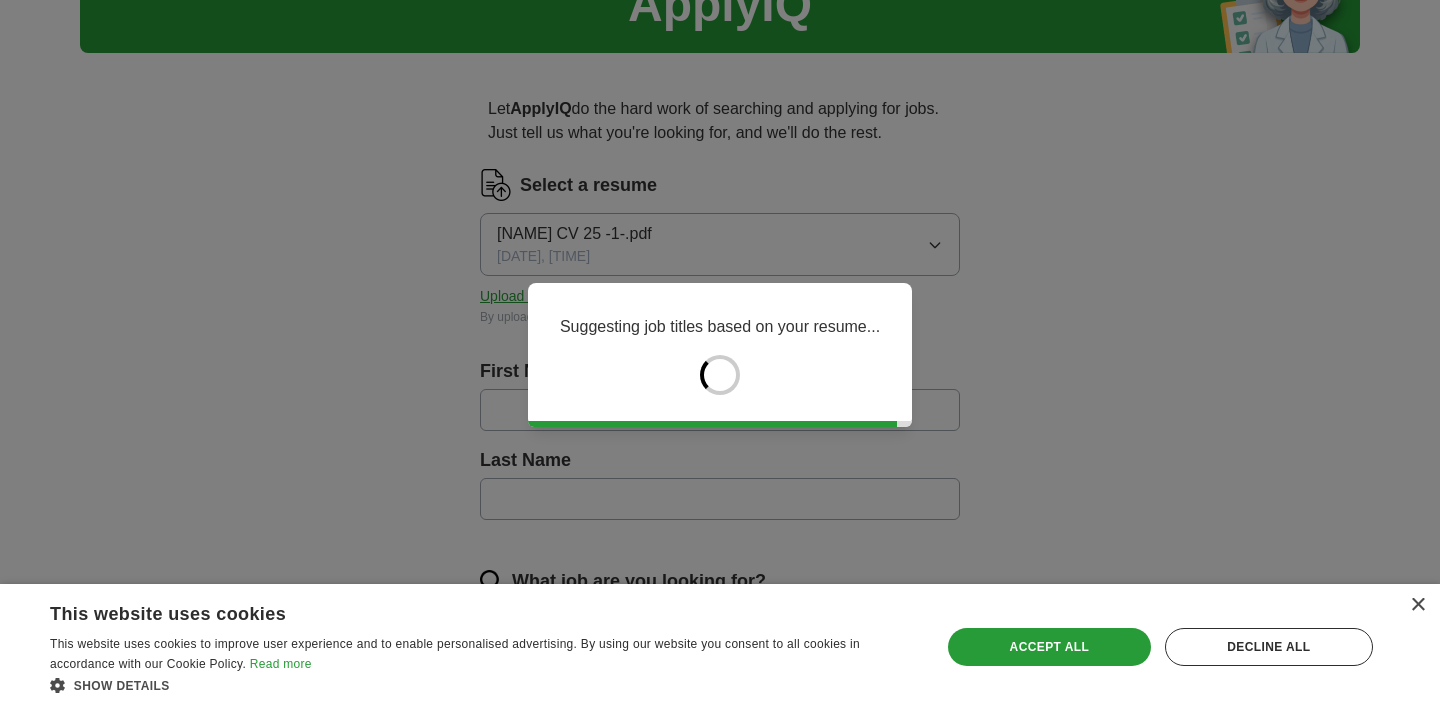 type on "*****" 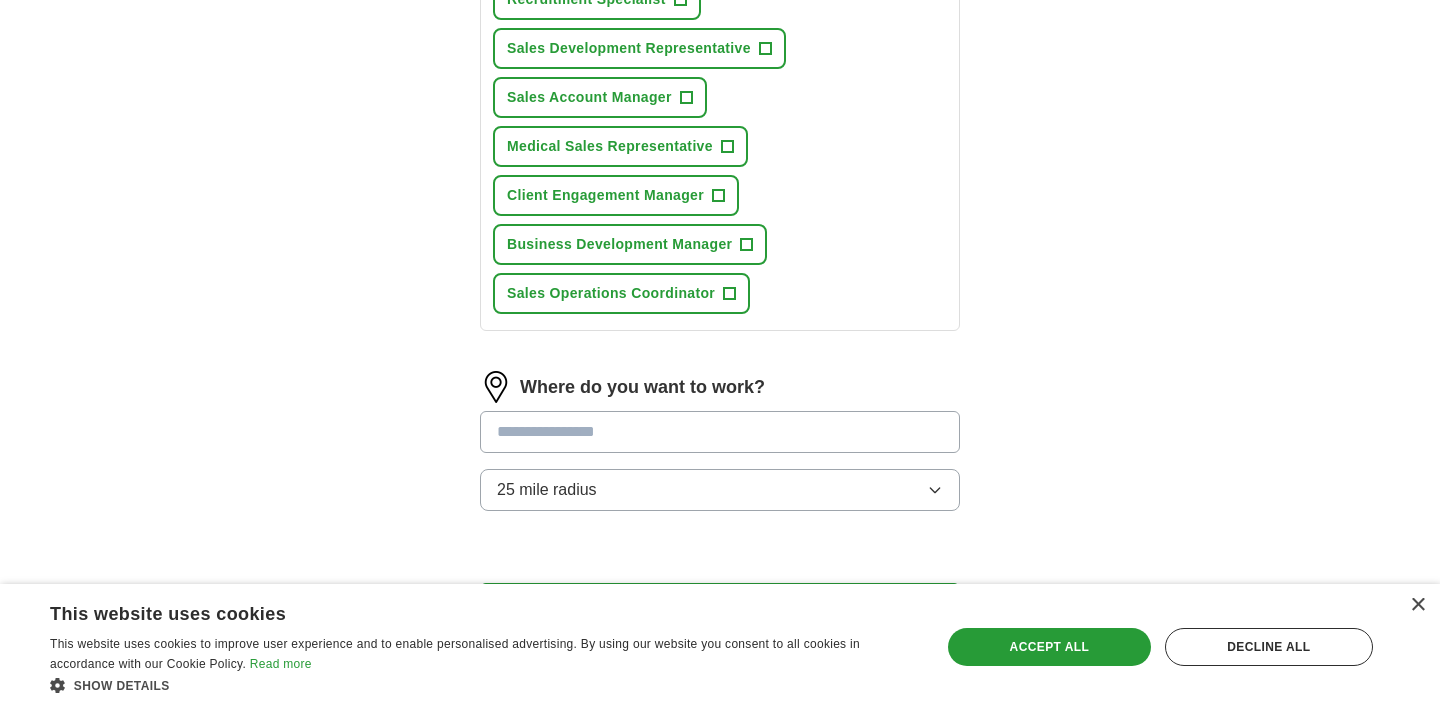 scroll, scrollTop: 1052, scrollLeft: 0, axis: vertical 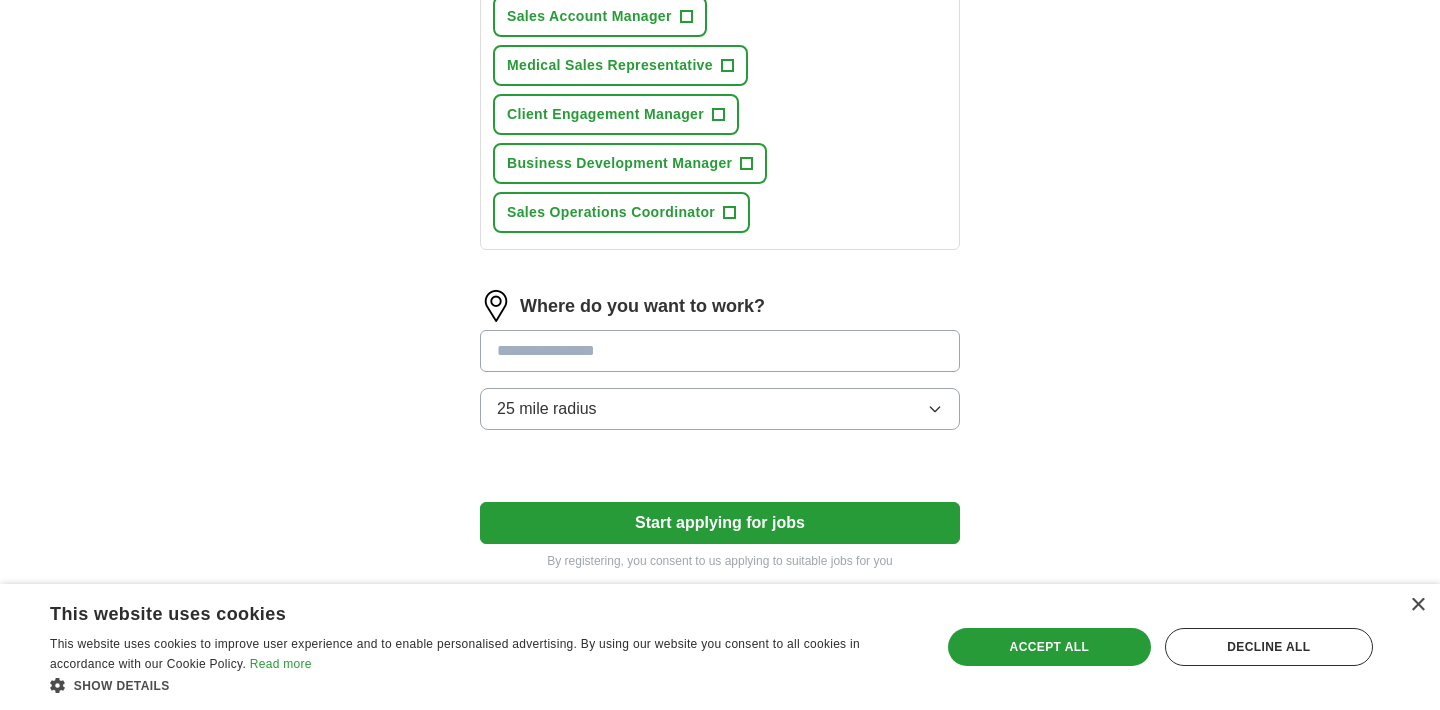 click at bounding box center (720, 351) 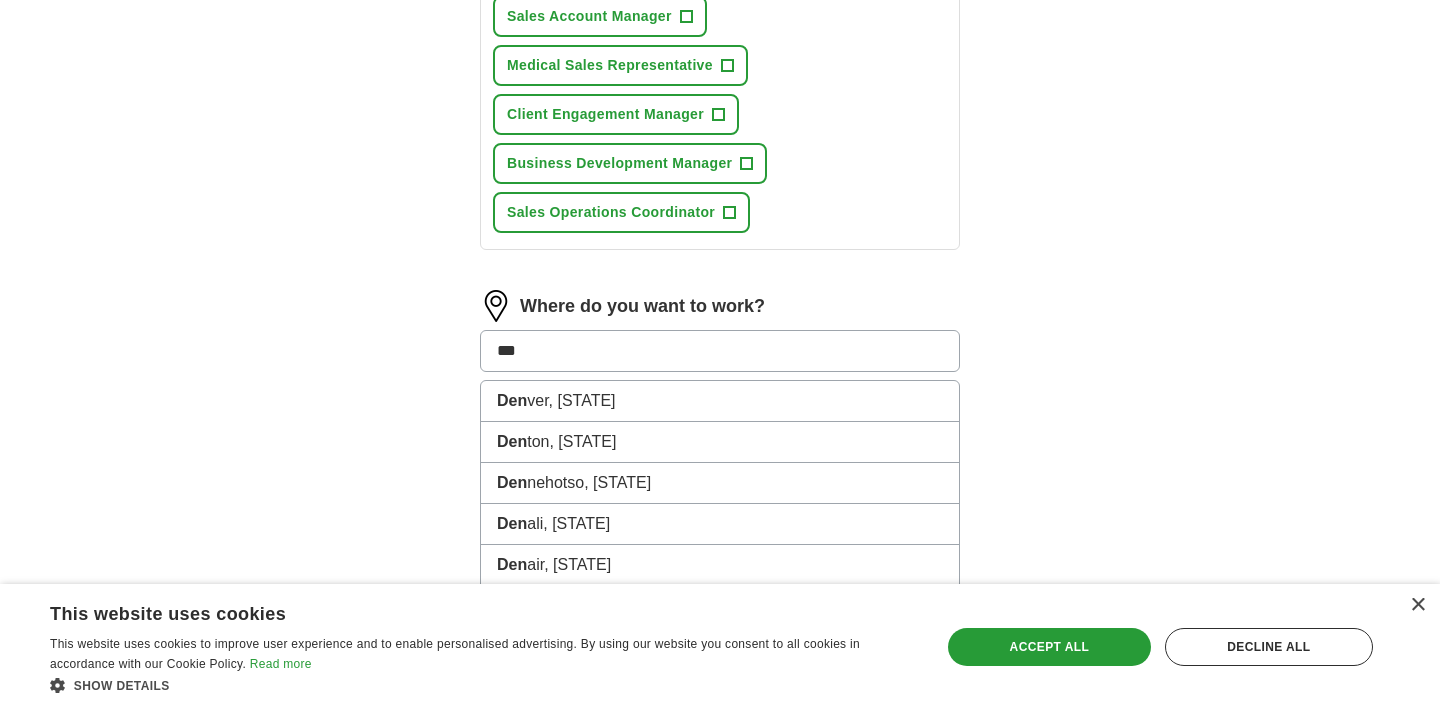 type on "****" 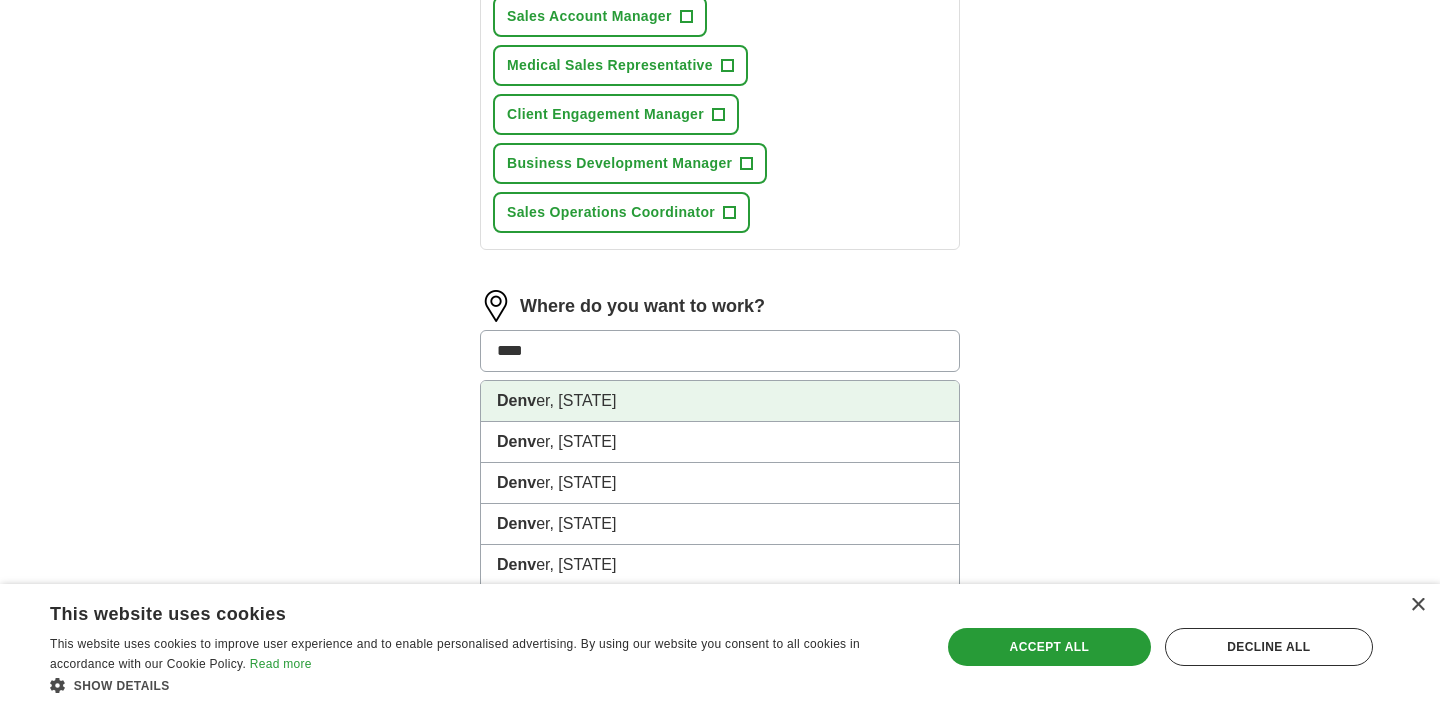 click on "Denv er, [STATE]" at bounding box center (720, 401) 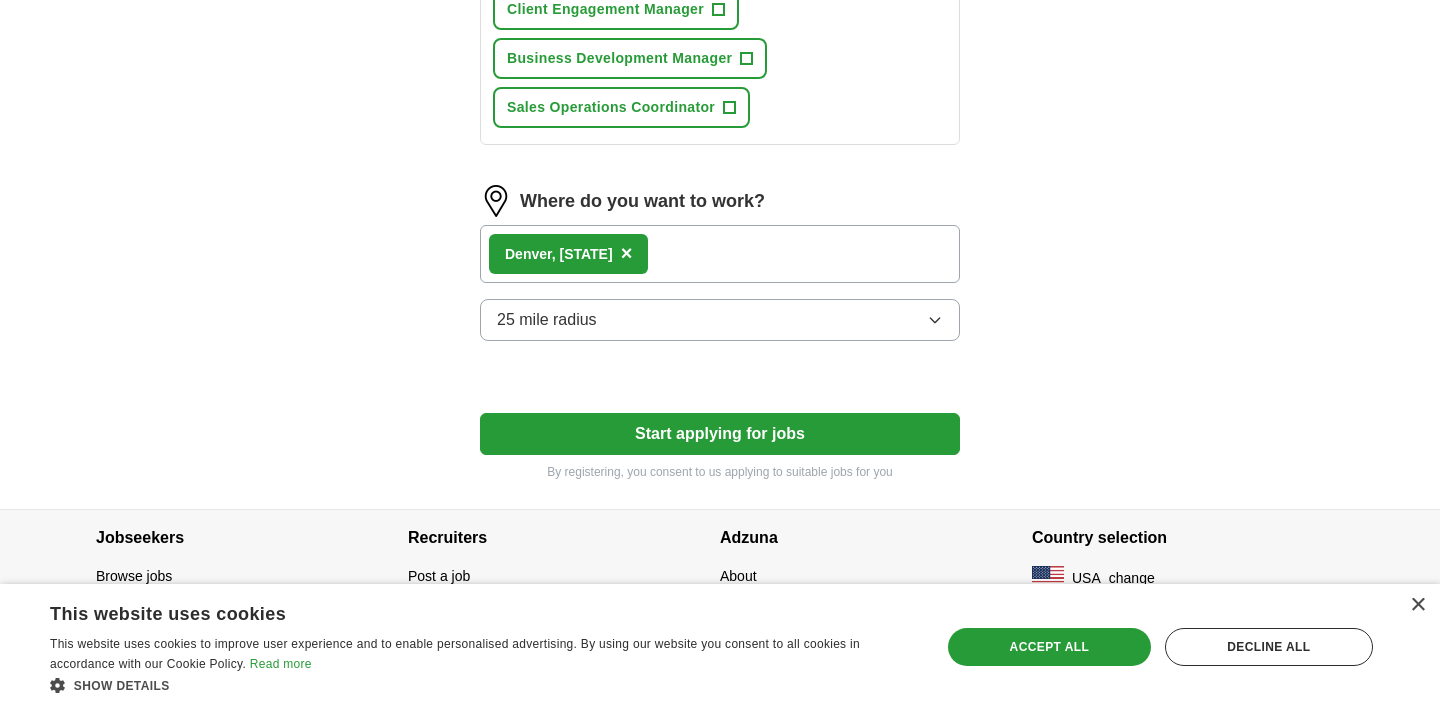 scroll, scrollTop: 1158, scrollLeft: 0, axis: vertical 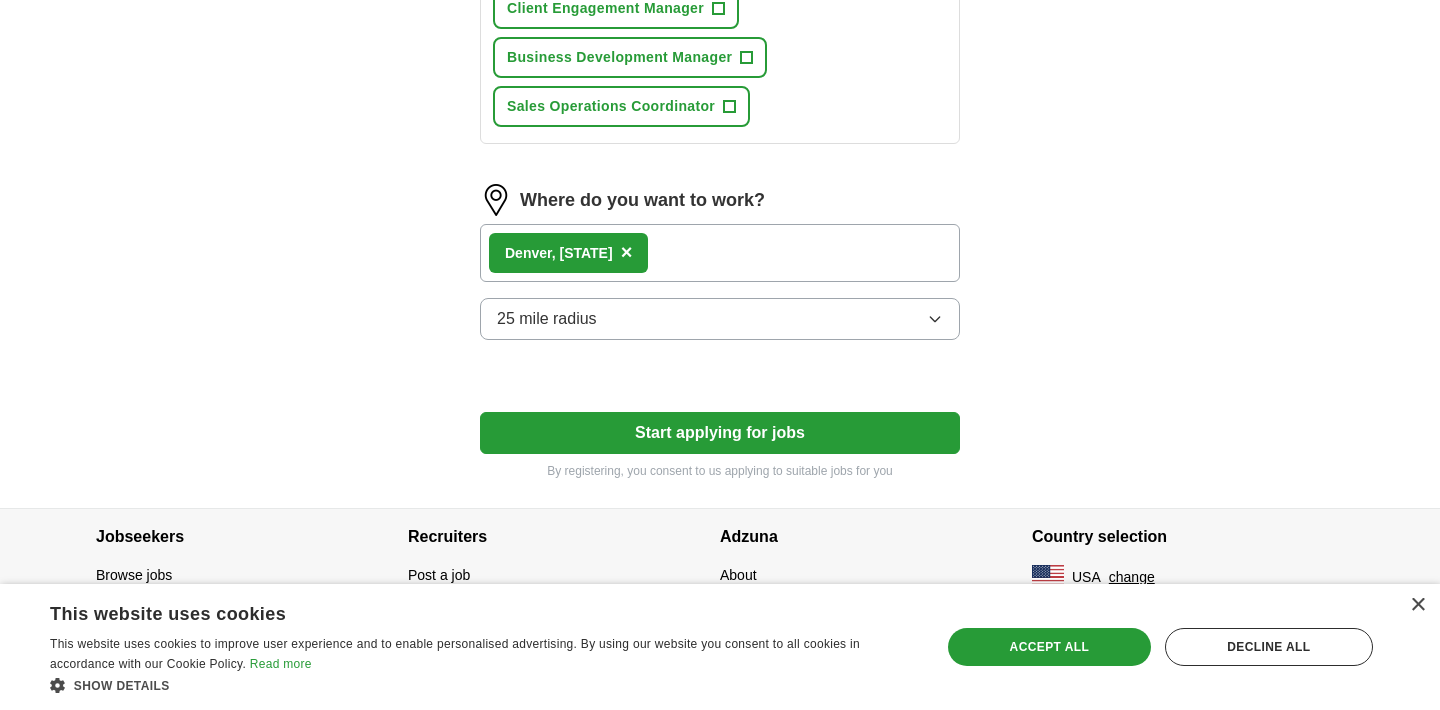 click on "25 mile radius" at bounding box center [720, 319] 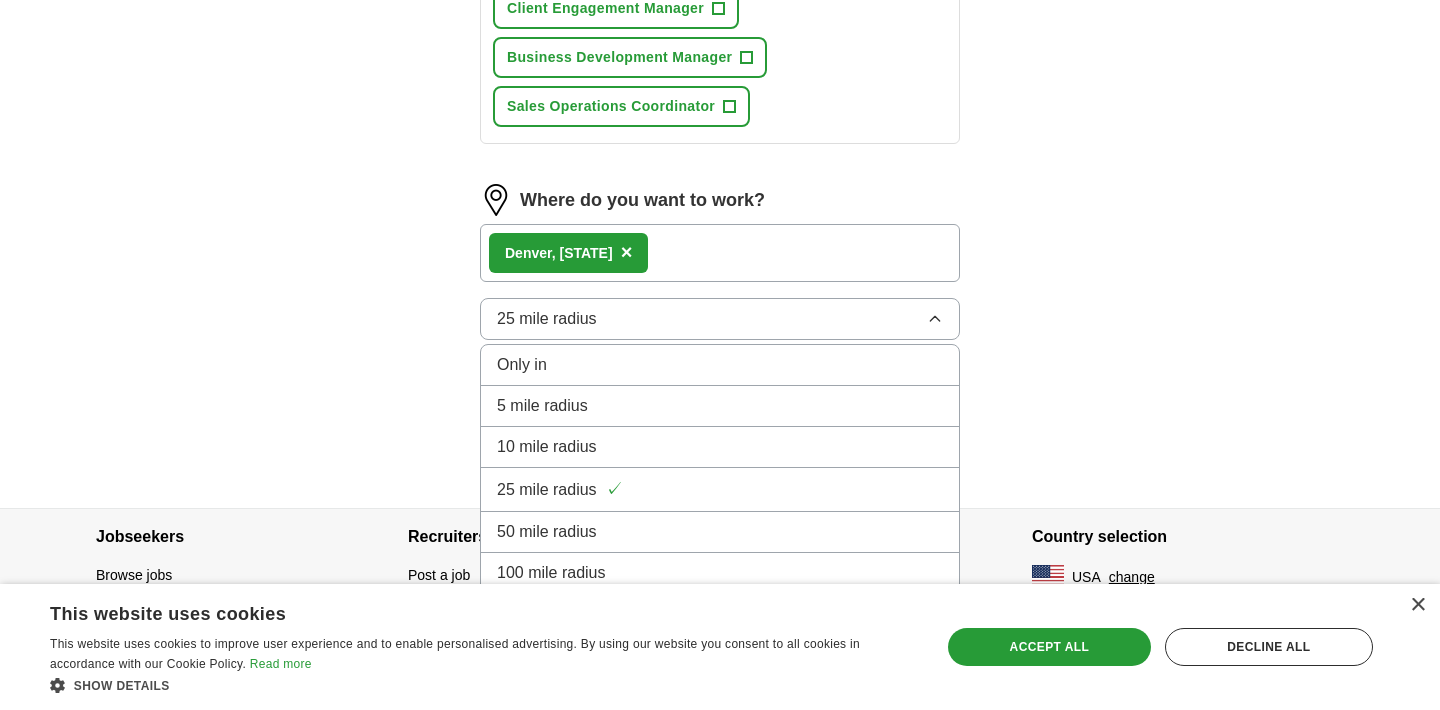 click on "25 mile radius" at bounding box center (720, 319) 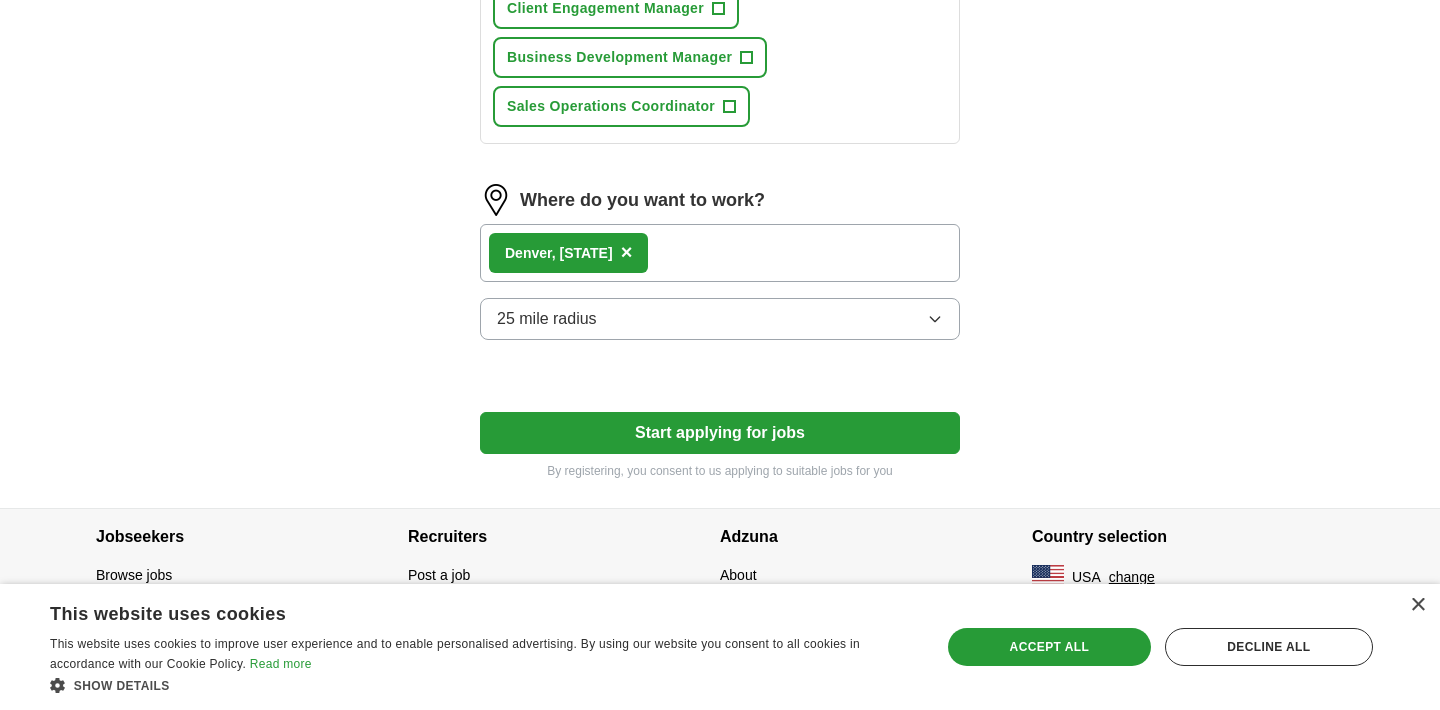 click on "Start applying for jobs" at bounding box center (720, 433) 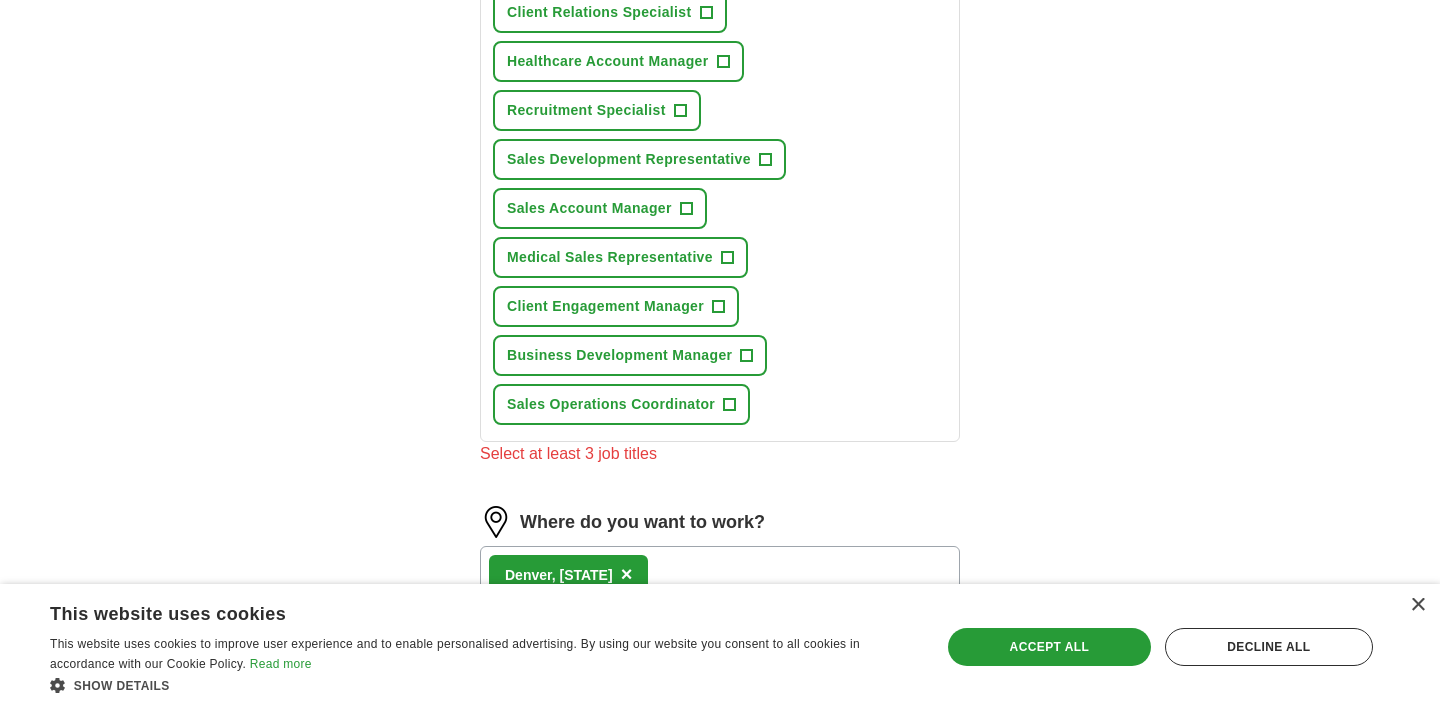 scroll, scrollTop: 863, scrollLeft: 0, axis: vertical 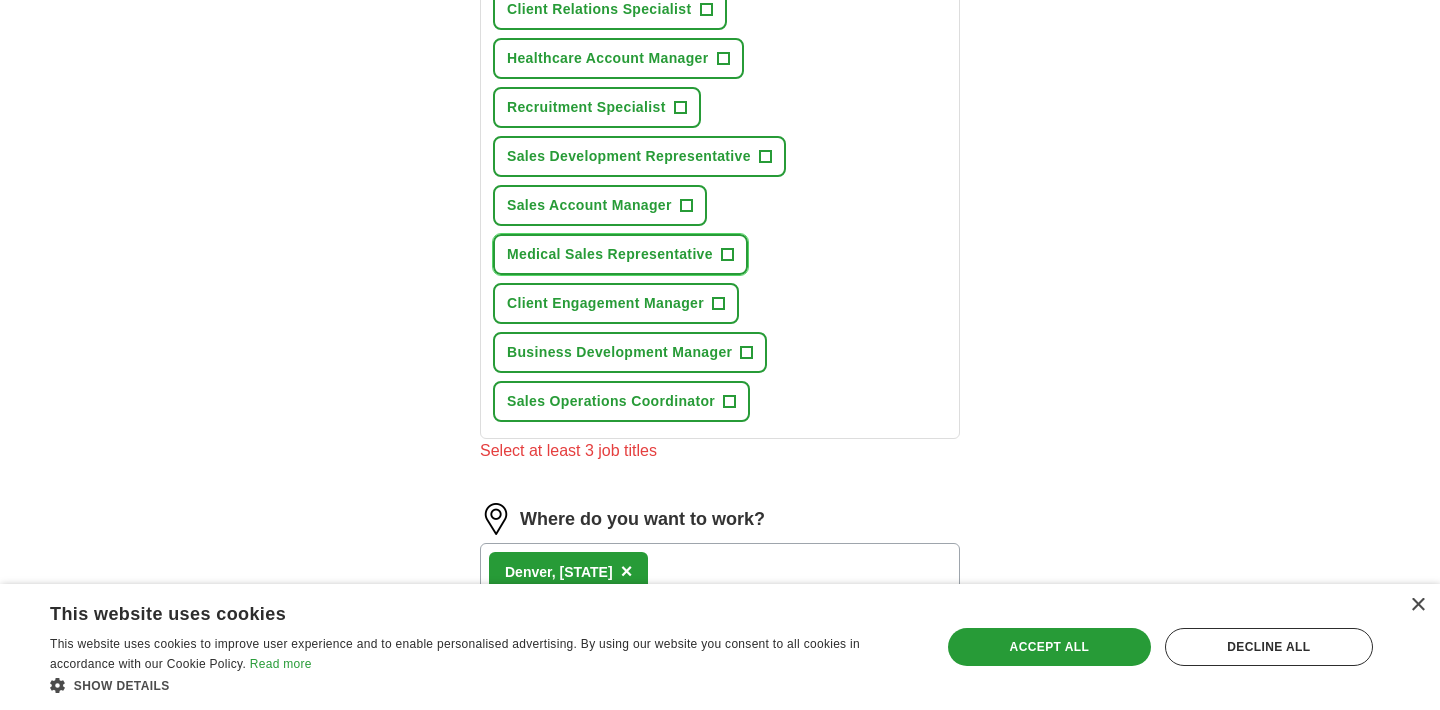 click on "+" at bounding box center (727, 255) 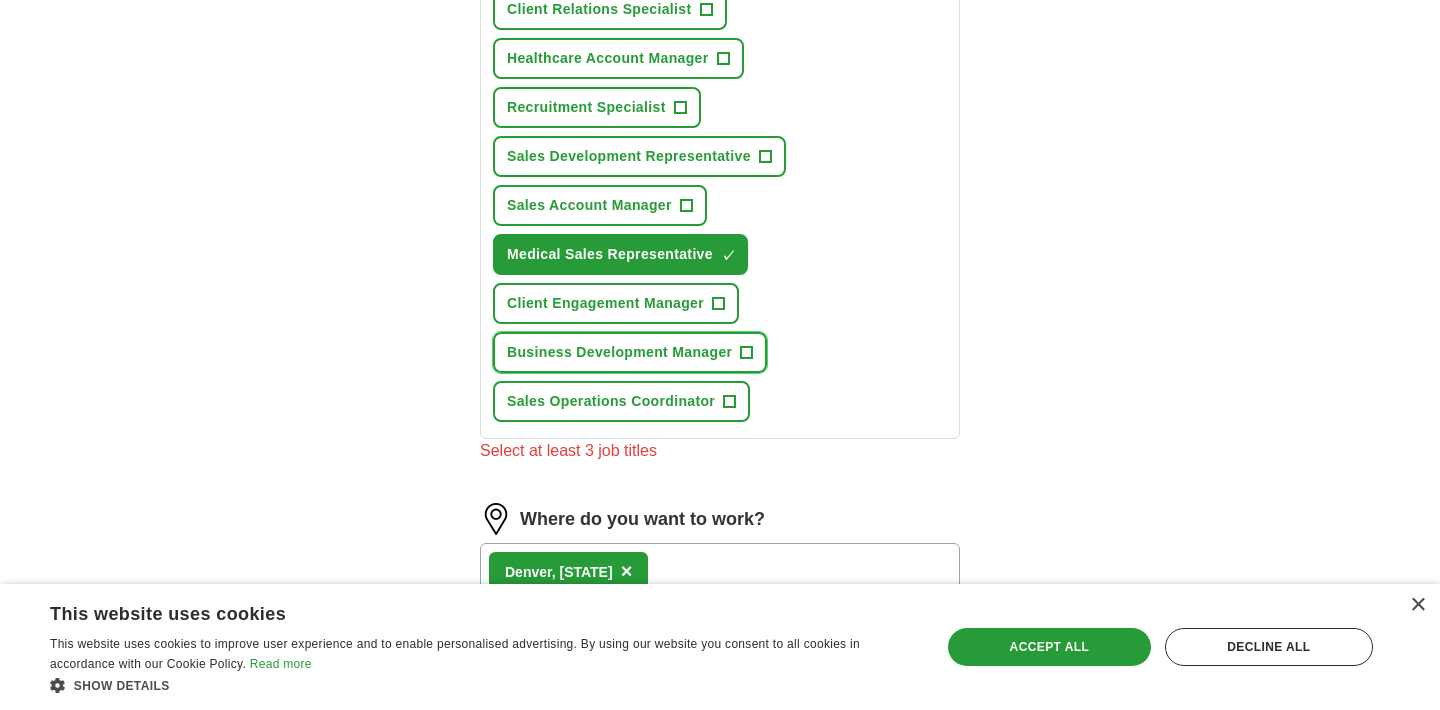 click on "+" at bounding box center [747, 353] 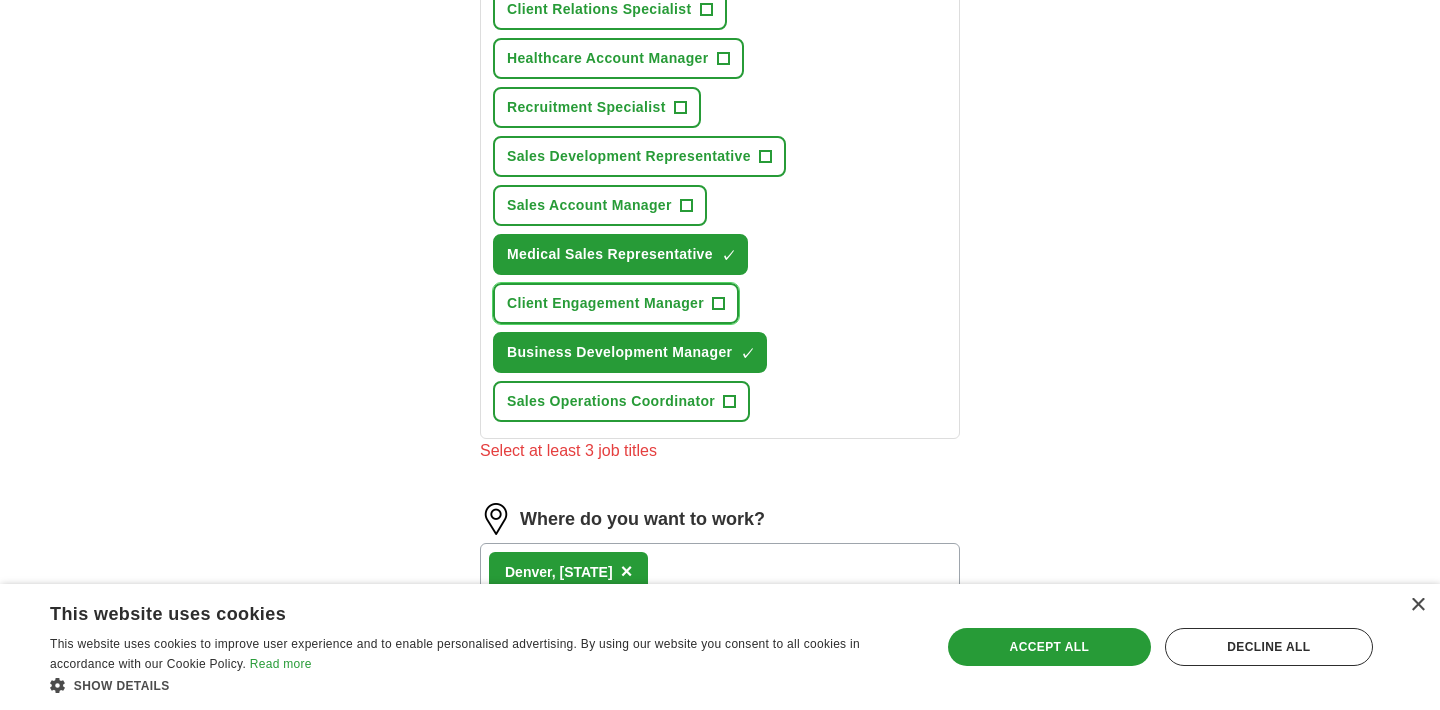 click on "+" at bounding box center [719, 304] 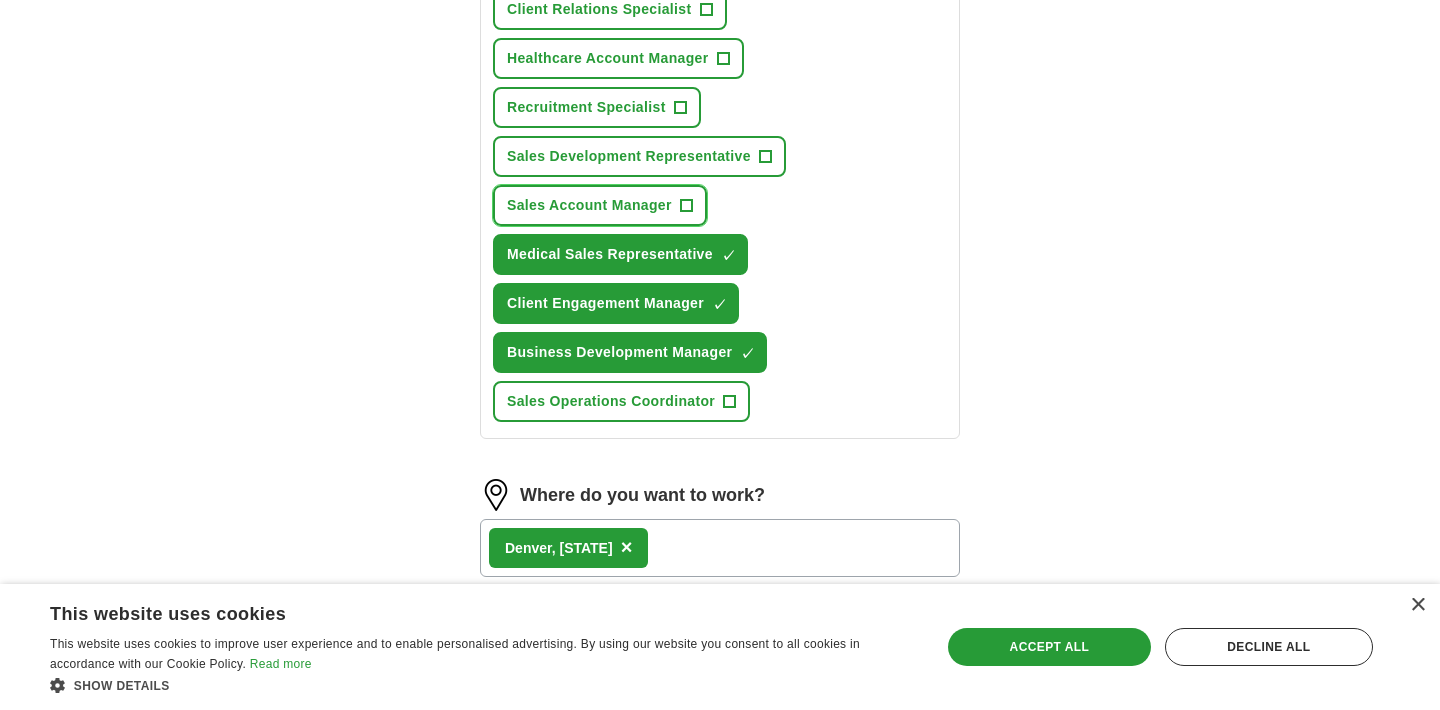 click on "+" at bounding box center (686, 206) 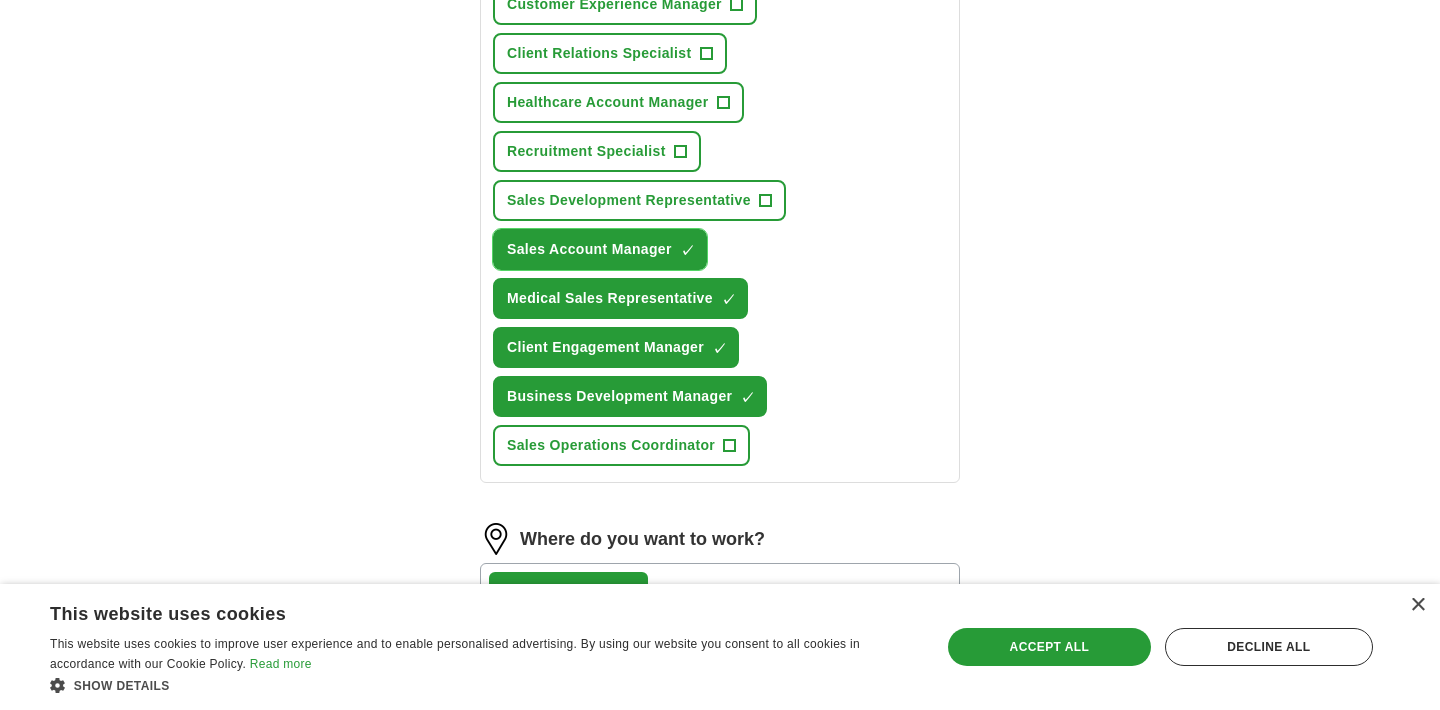 scroll, scrollTop: 808, scrollLeft: 0, axis: vertical 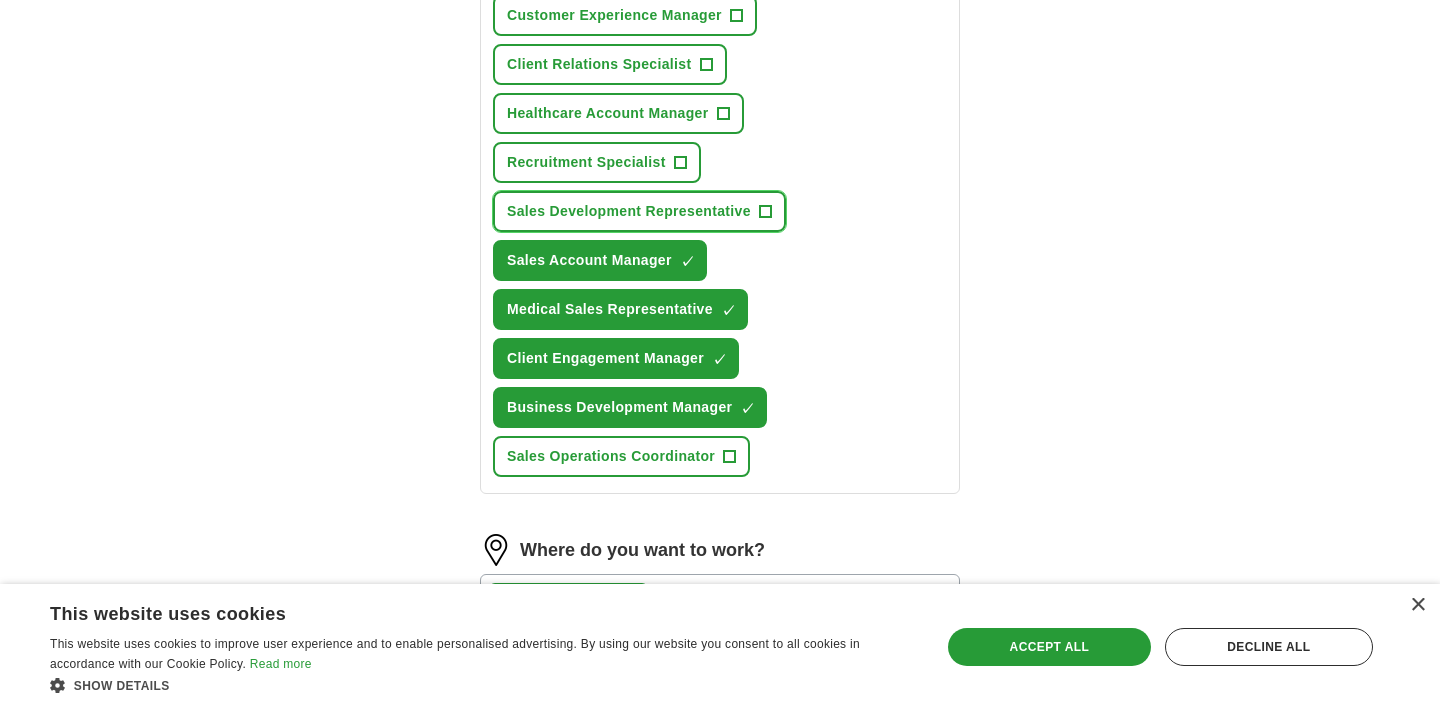 click on "Sales Development Representative" at bounding box center (629, 211) 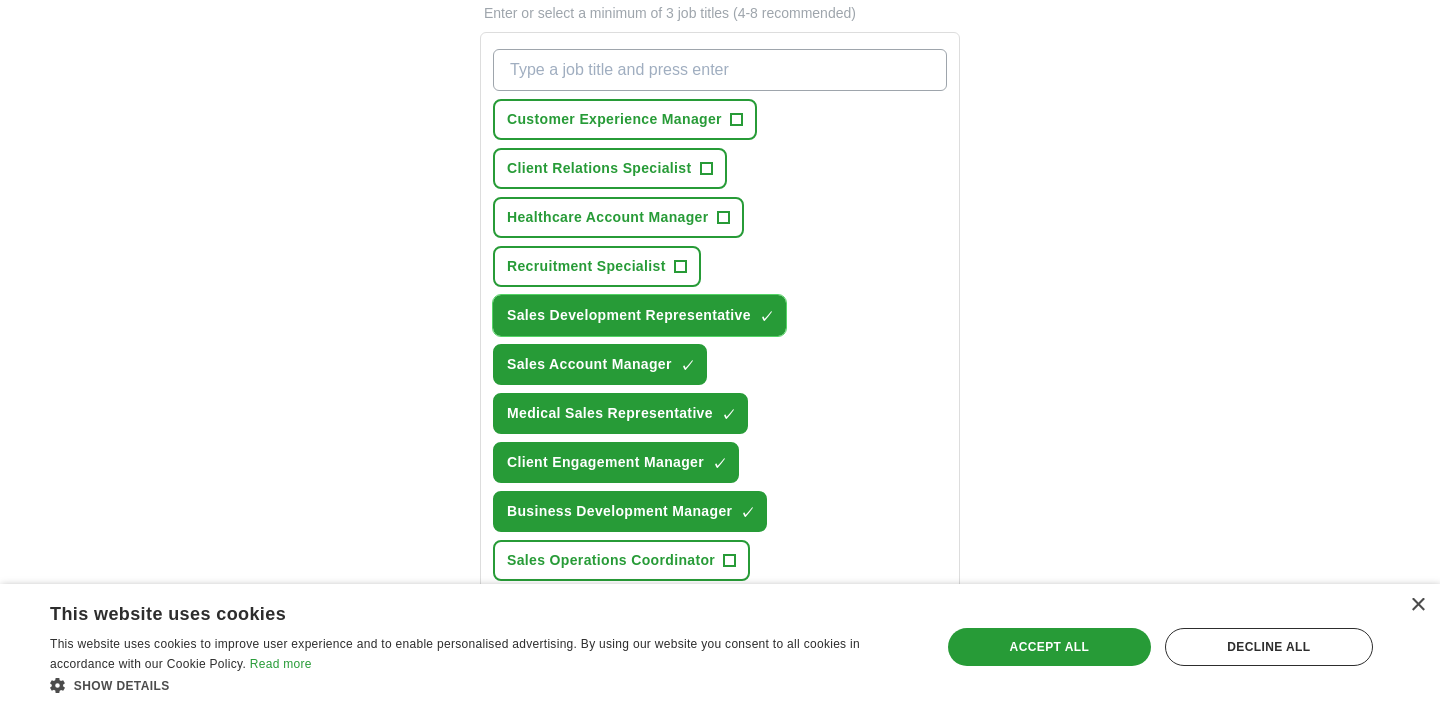 scroll, scrollTop: 705, scrollLeft: 0, axis: vertical 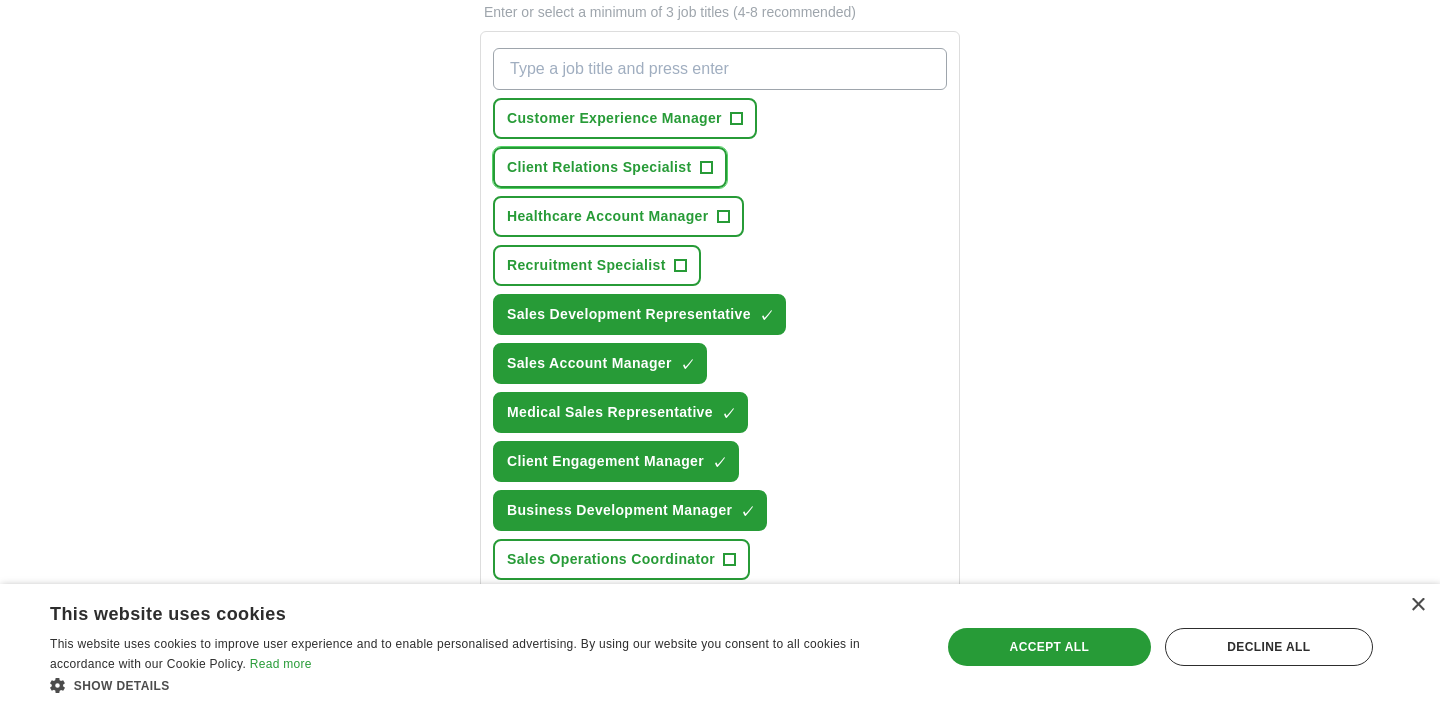 click on "Client Relations Specialist" at bounding box center (599, 167) 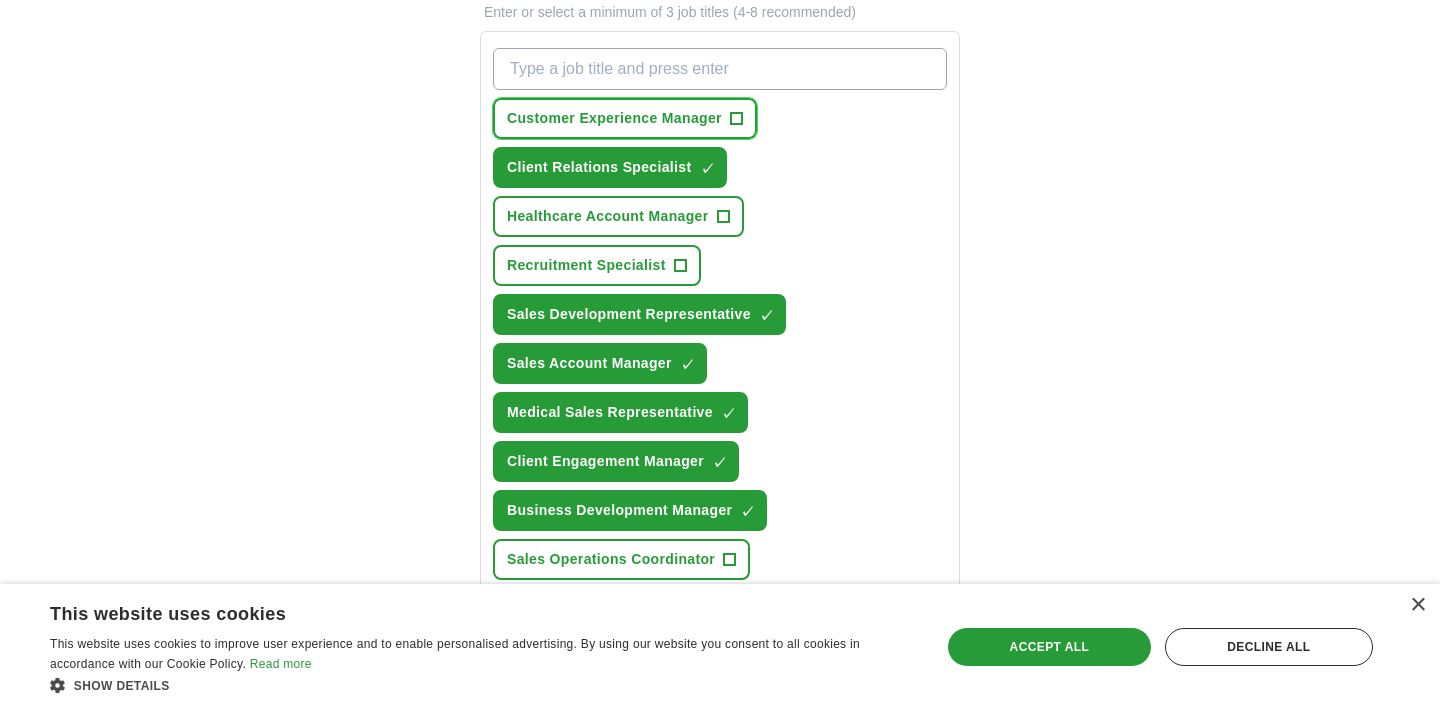 click on "Customer Experience Manager" at bounding box center [614, 118] 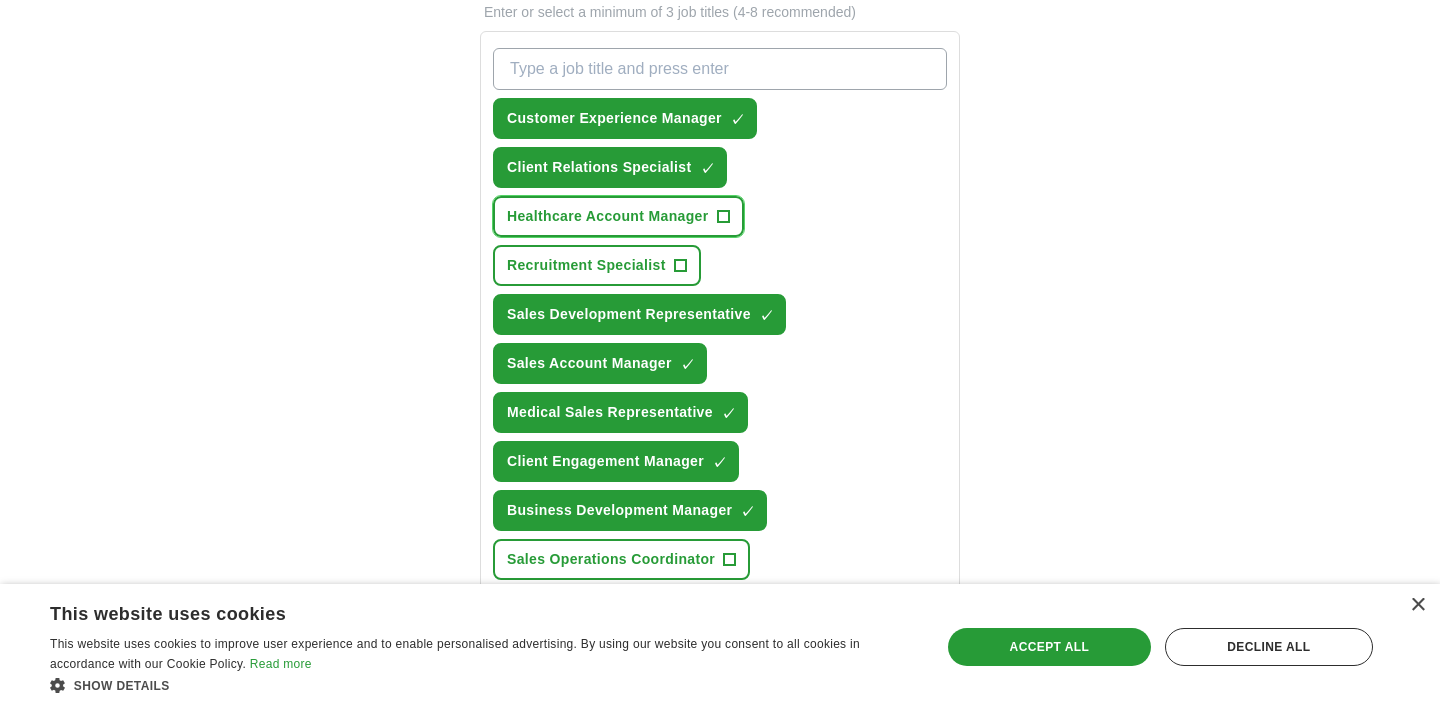 click on "Healthcare Account Manager" at bounding box center (608, 216) 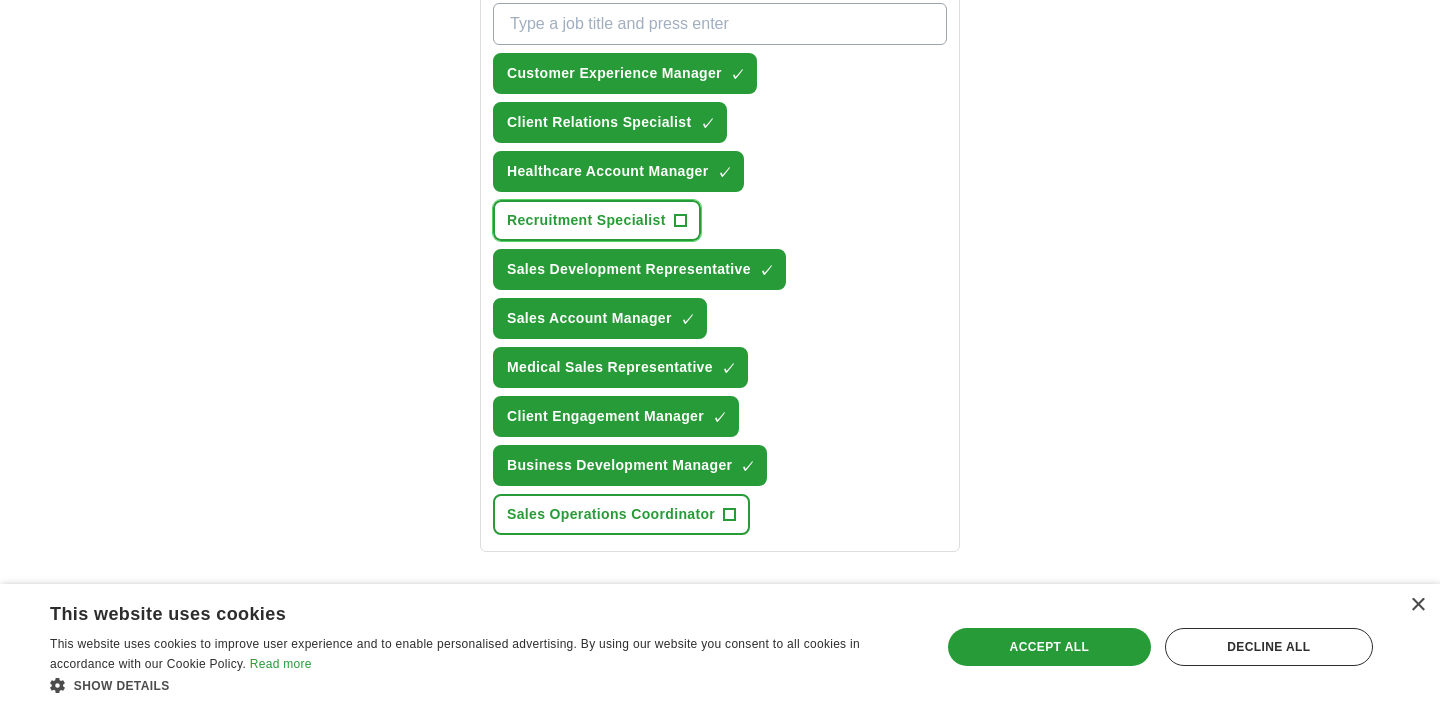 click on "Recruitment Specialist" at bounding box center (586, 220) 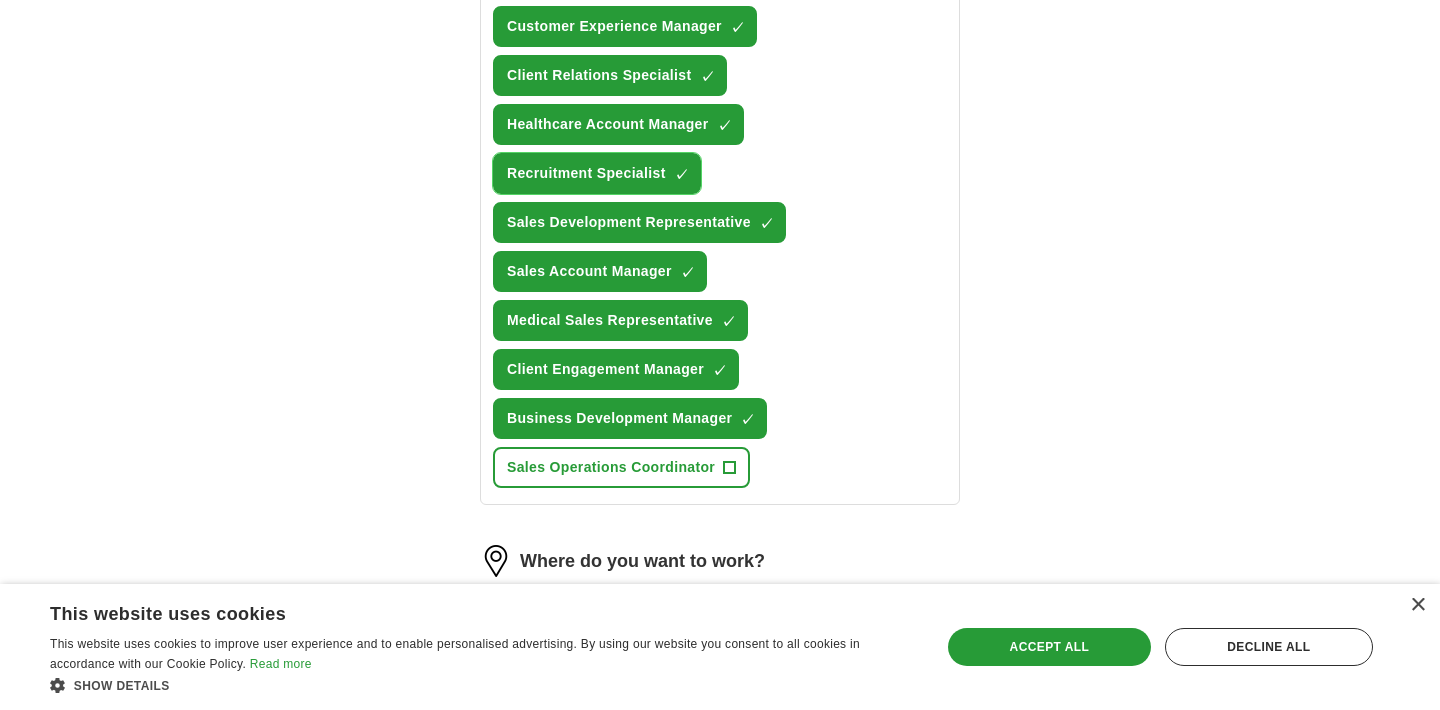 scroll, scrollTop: 798, scrollLeft: 0, axis: vertical 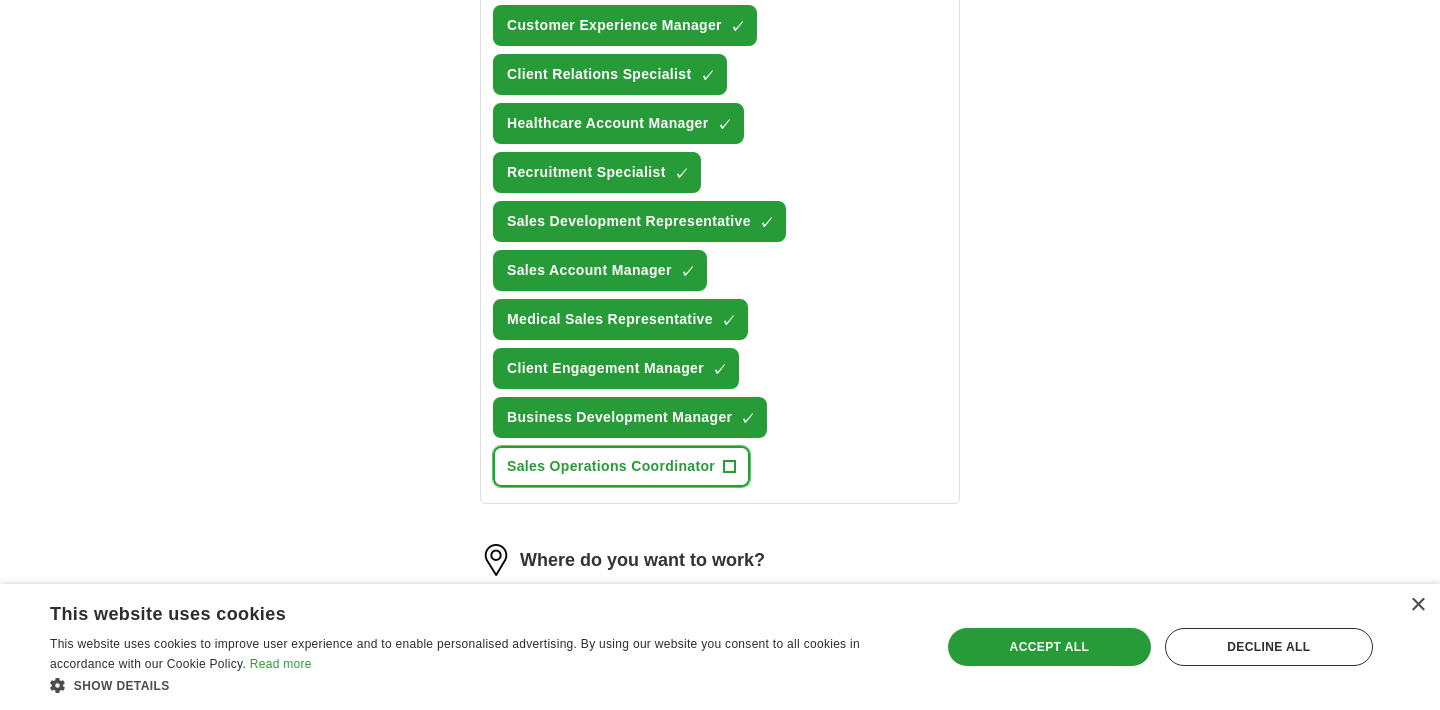 click on "Sales Operations Coordinator +" at bounding box center [621, 466] 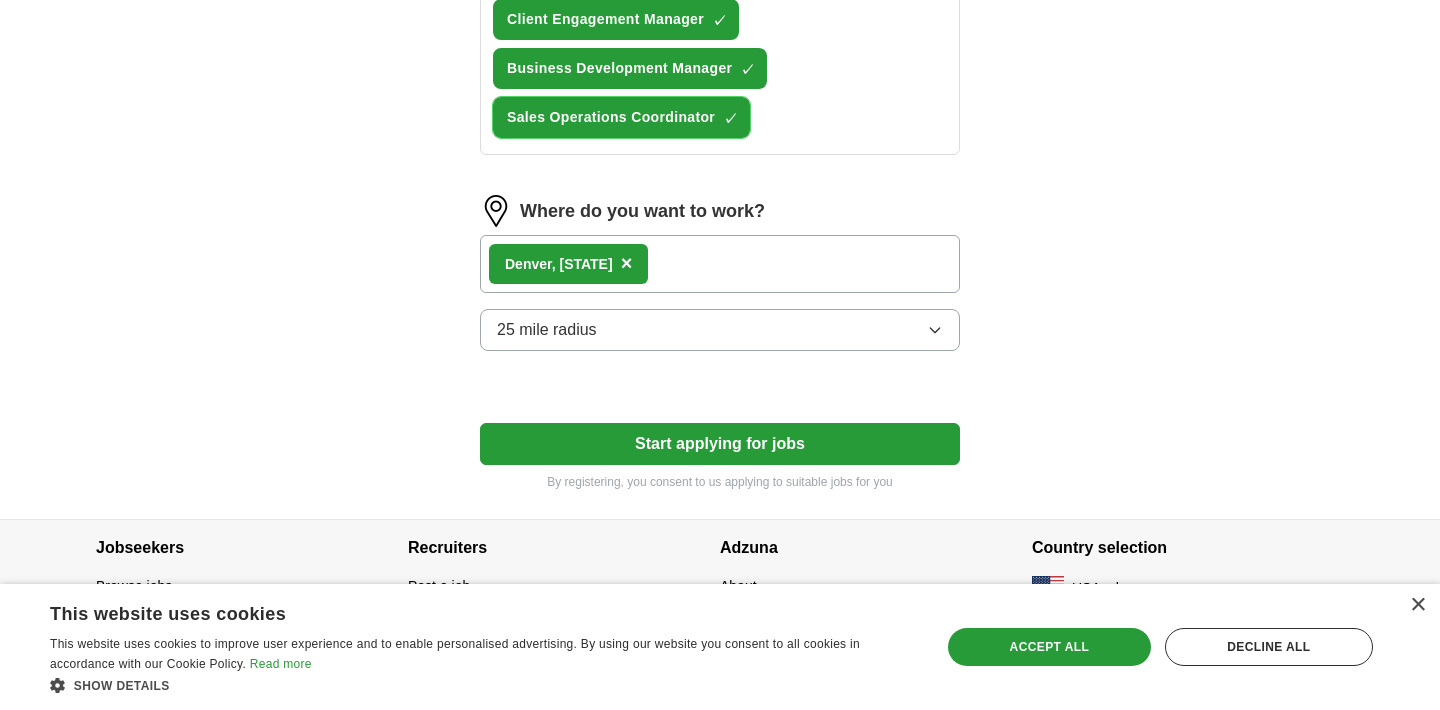 scroll, scrollTop: 1150, scrollLeft: 0, axis: vertical 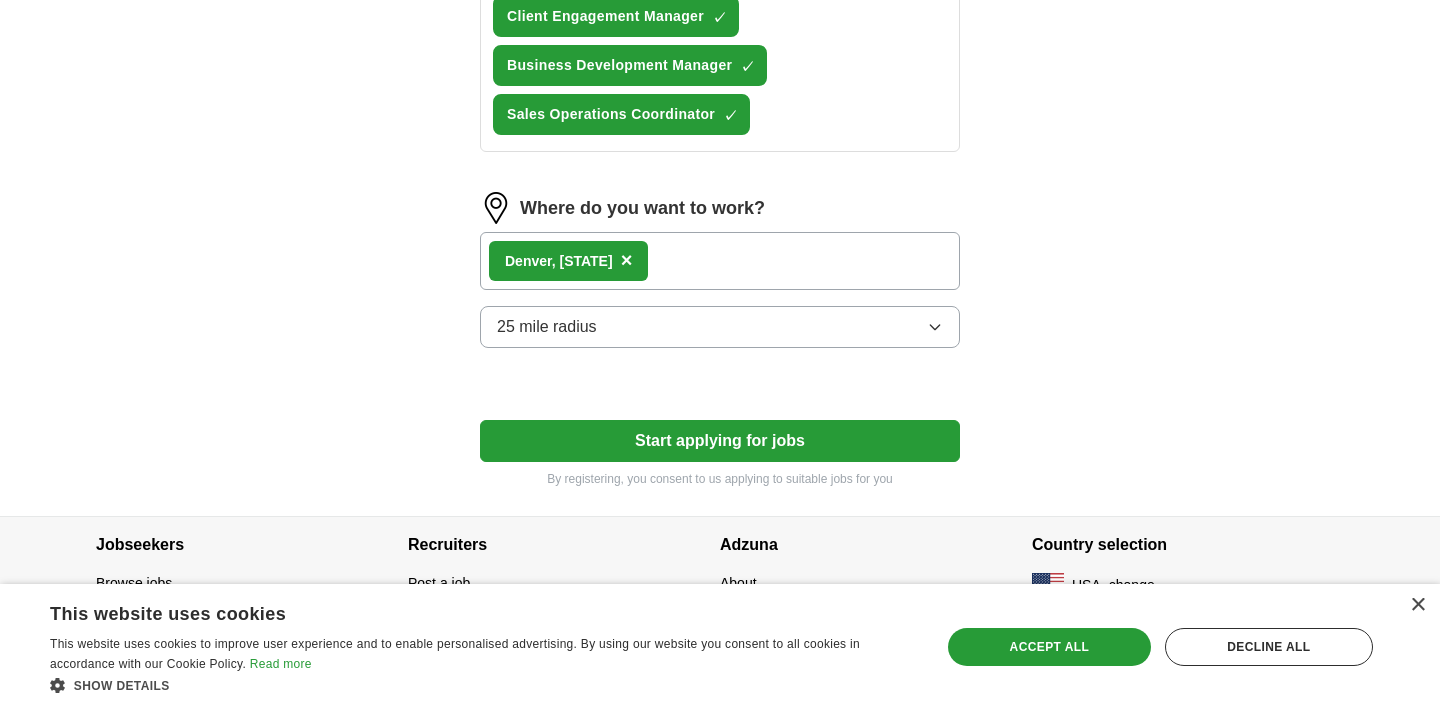 click on "Start applying for jobs" at bounding box center [720, 441] 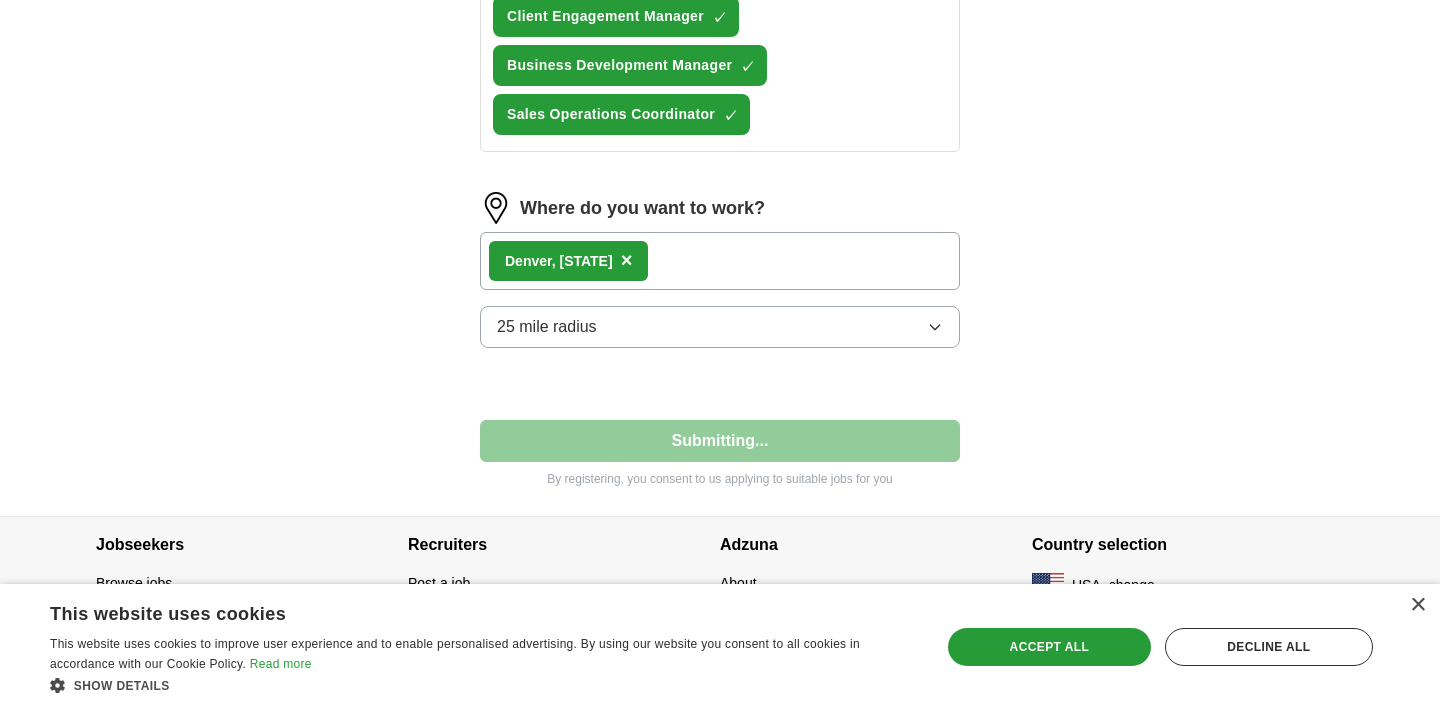 select on "**" 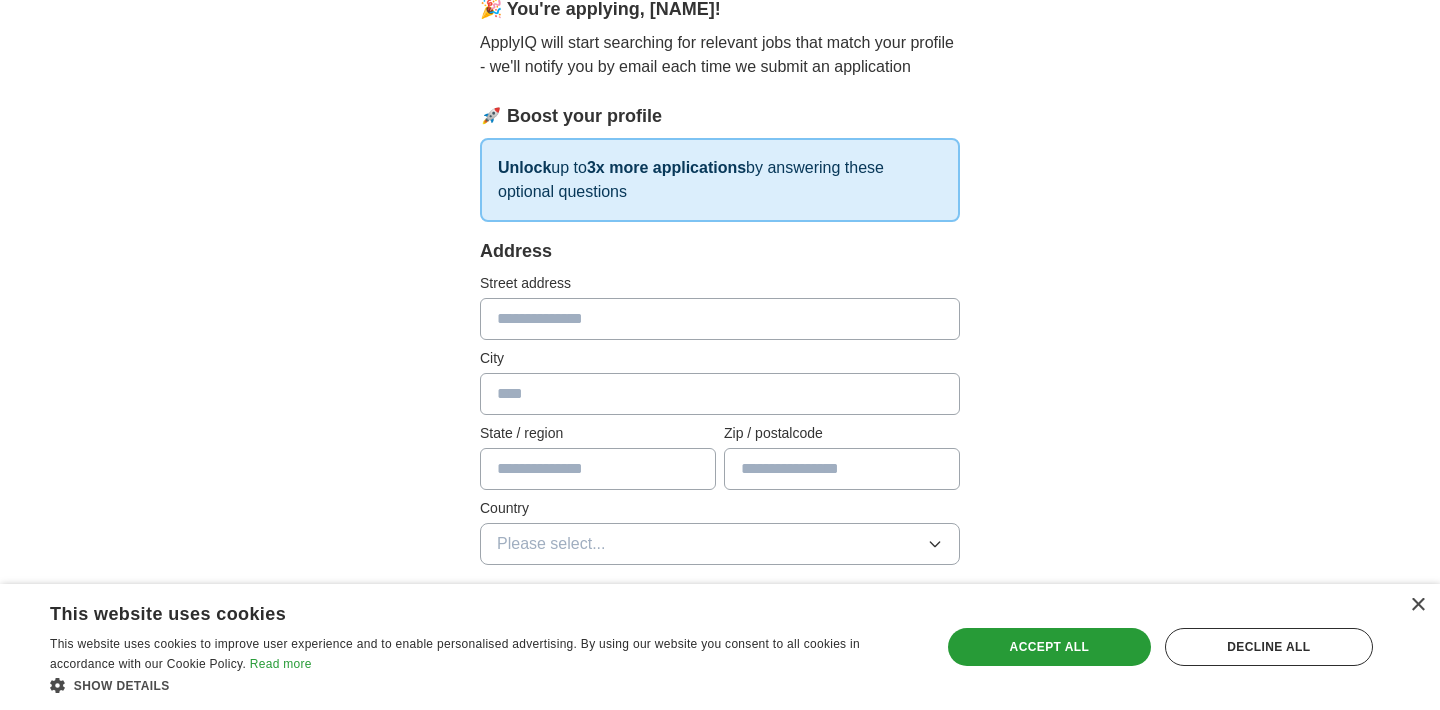 scroll, scrollTop: 190, scrollLeft: 0, axis: vertical 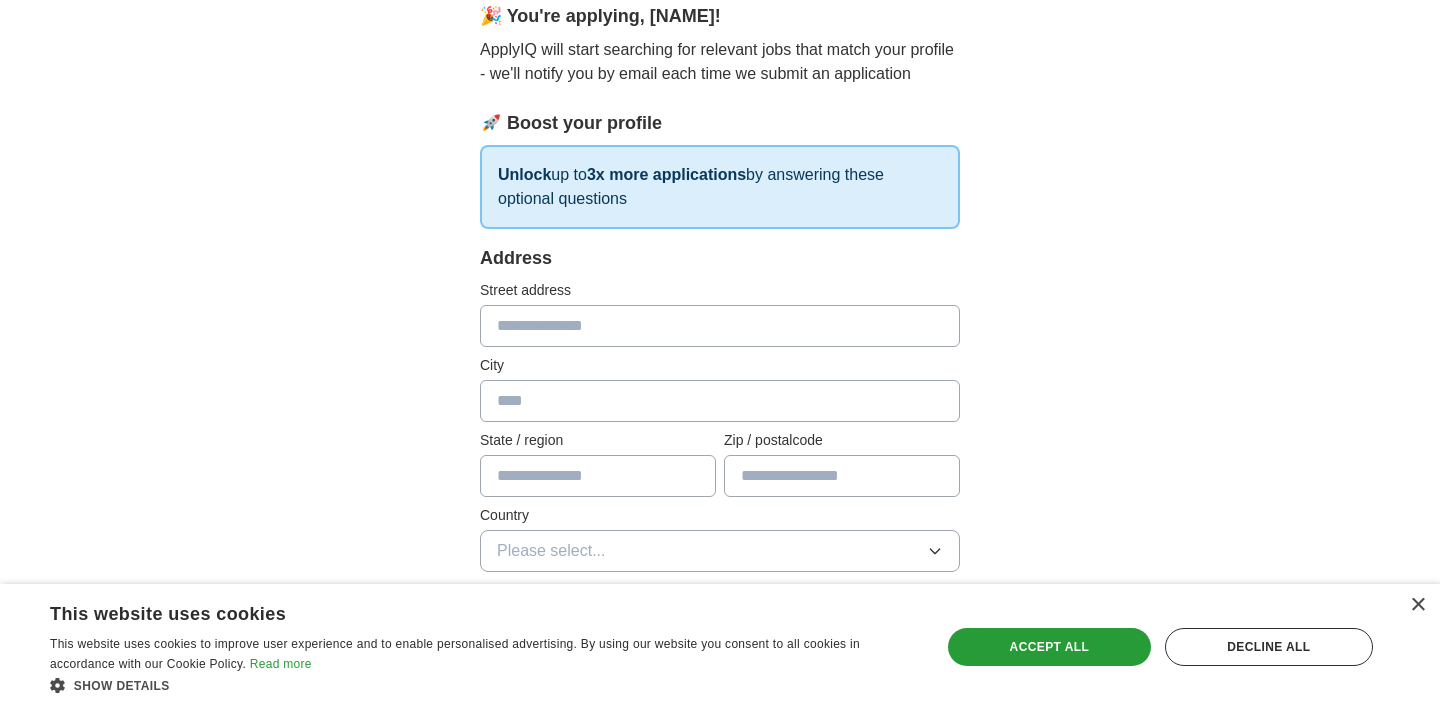 click at bounding box center (720, 326) 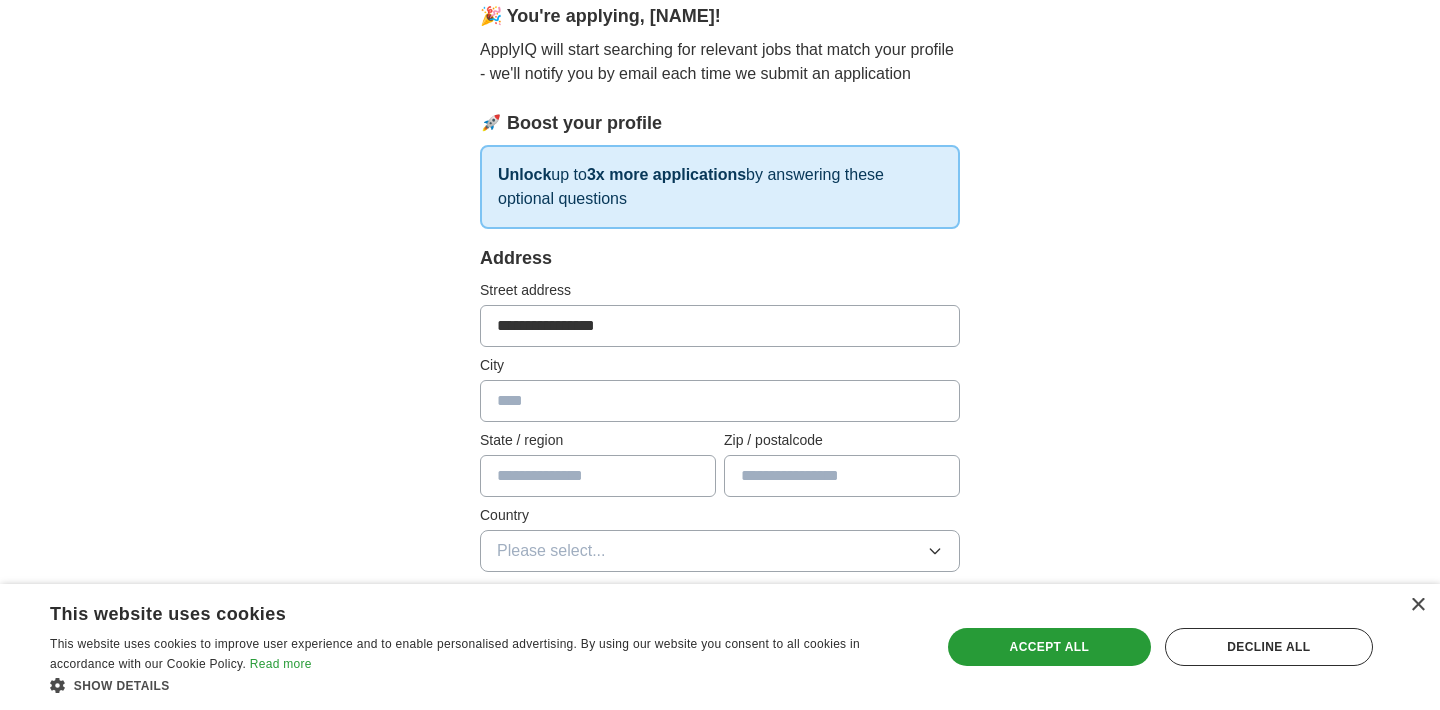 type on "******" 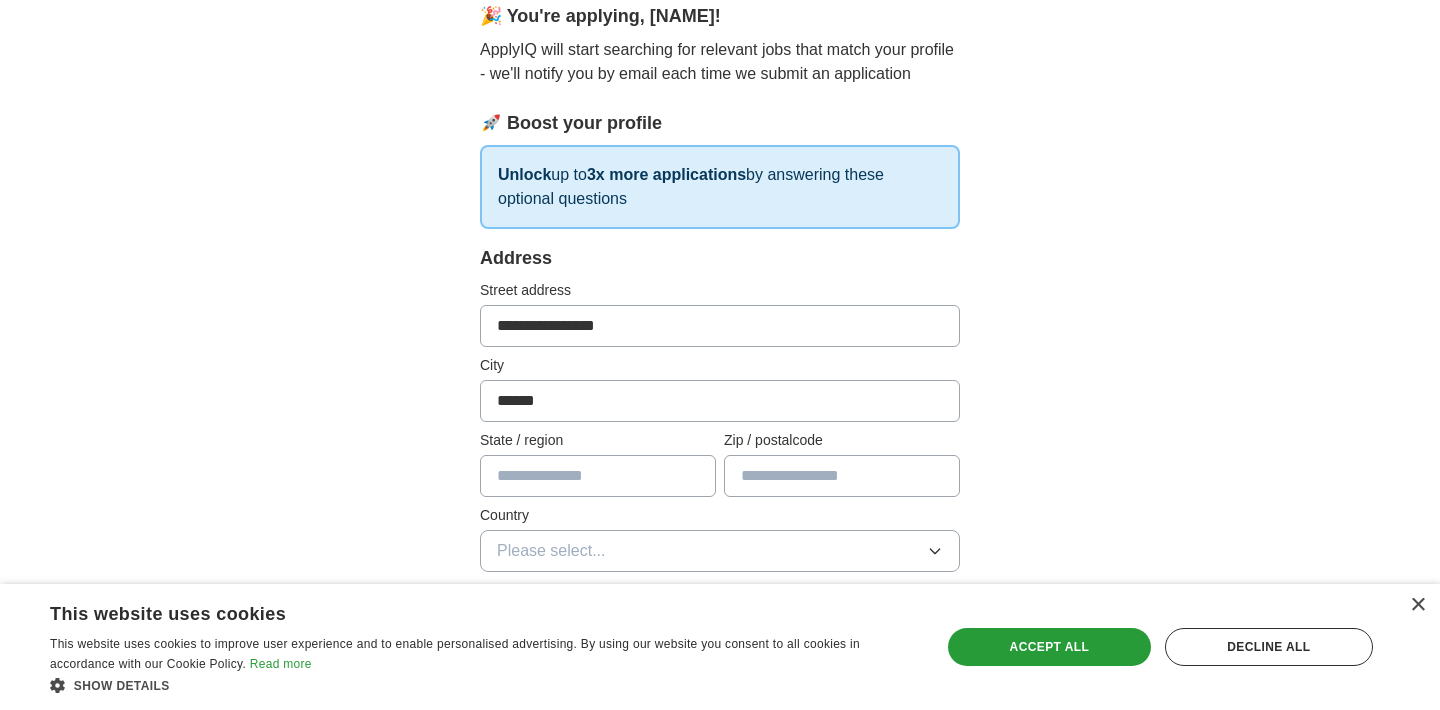 type on "**" 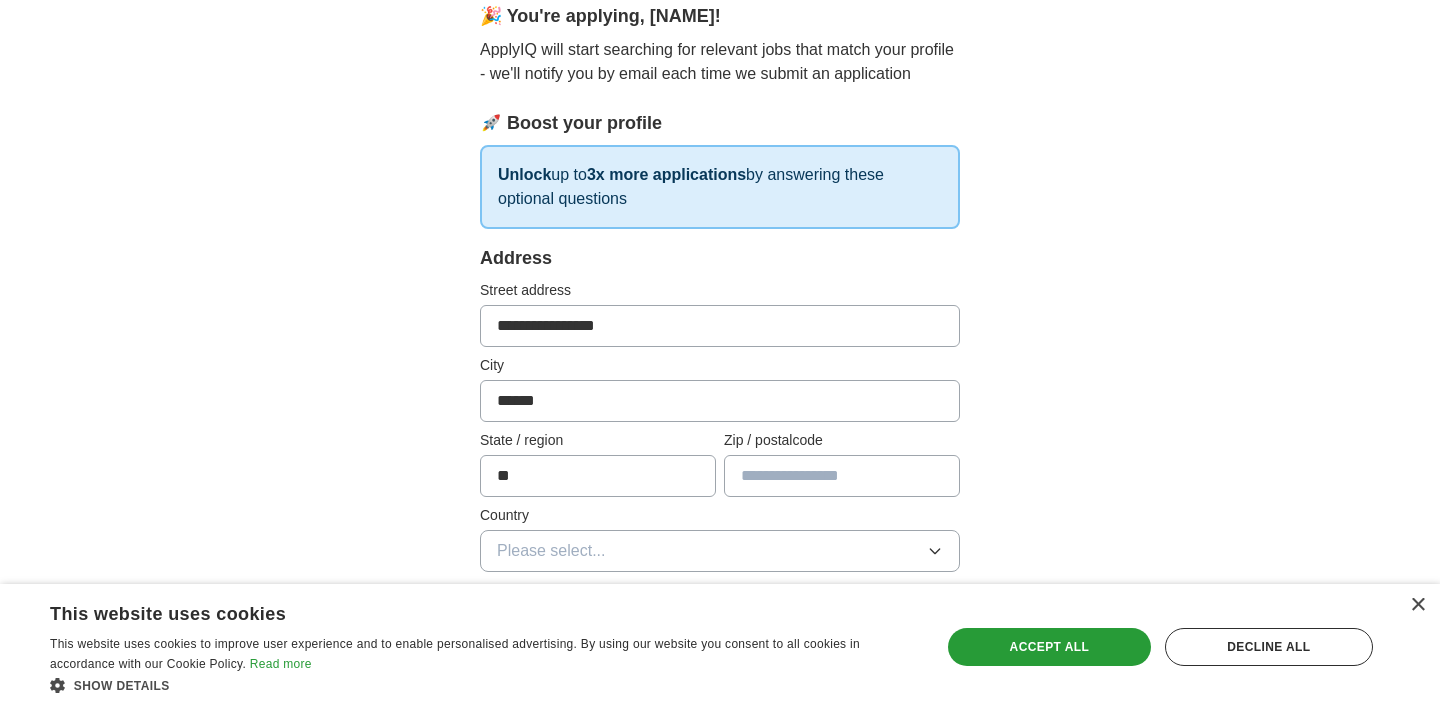 type on "*****" 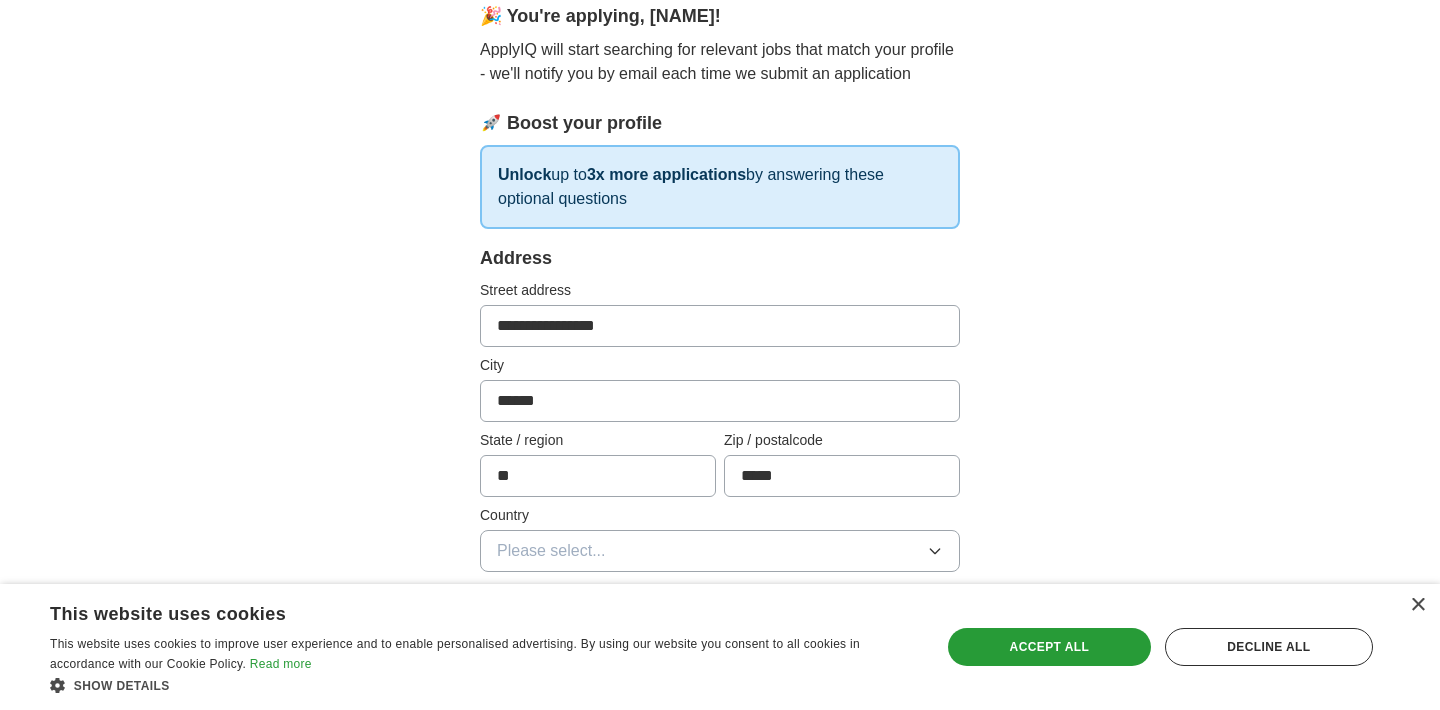 type on "**********" 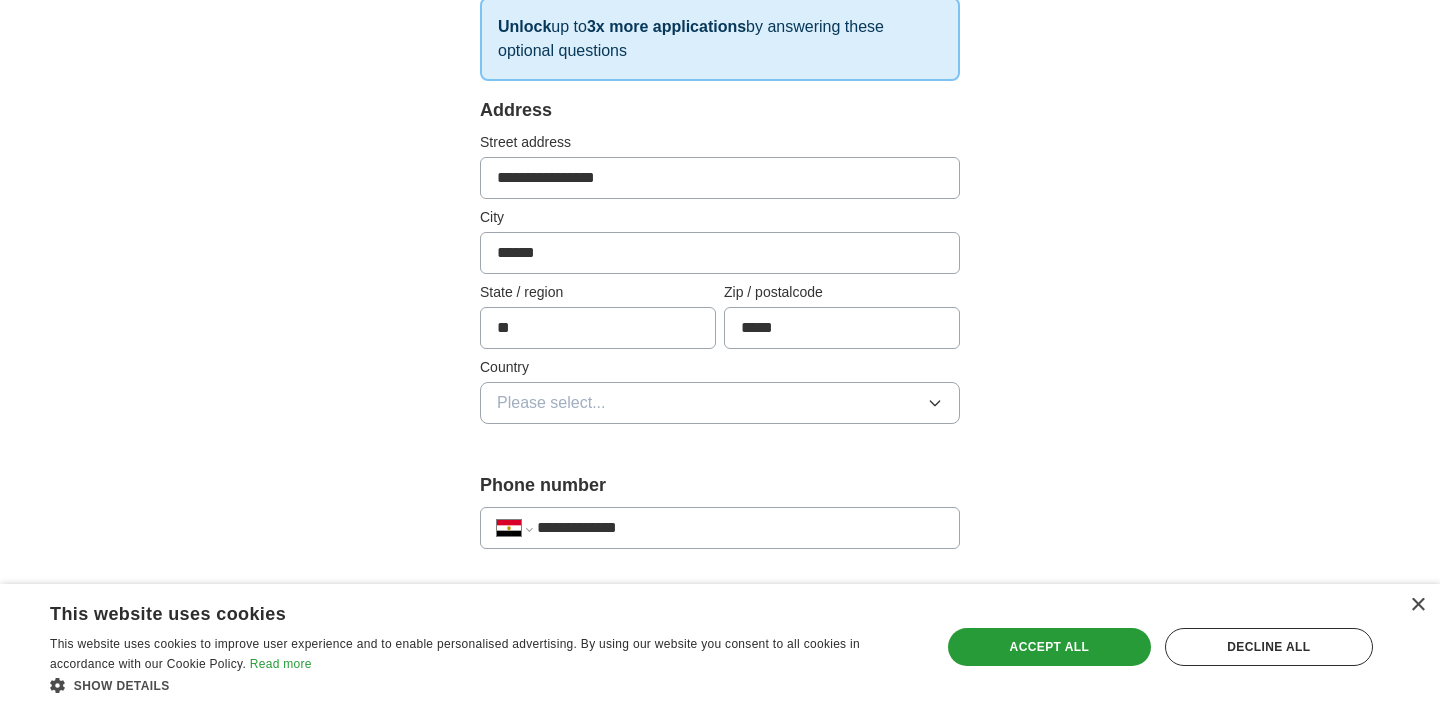 scroll, scrollTop: 357, scrollLeft: 0, axis: vertical 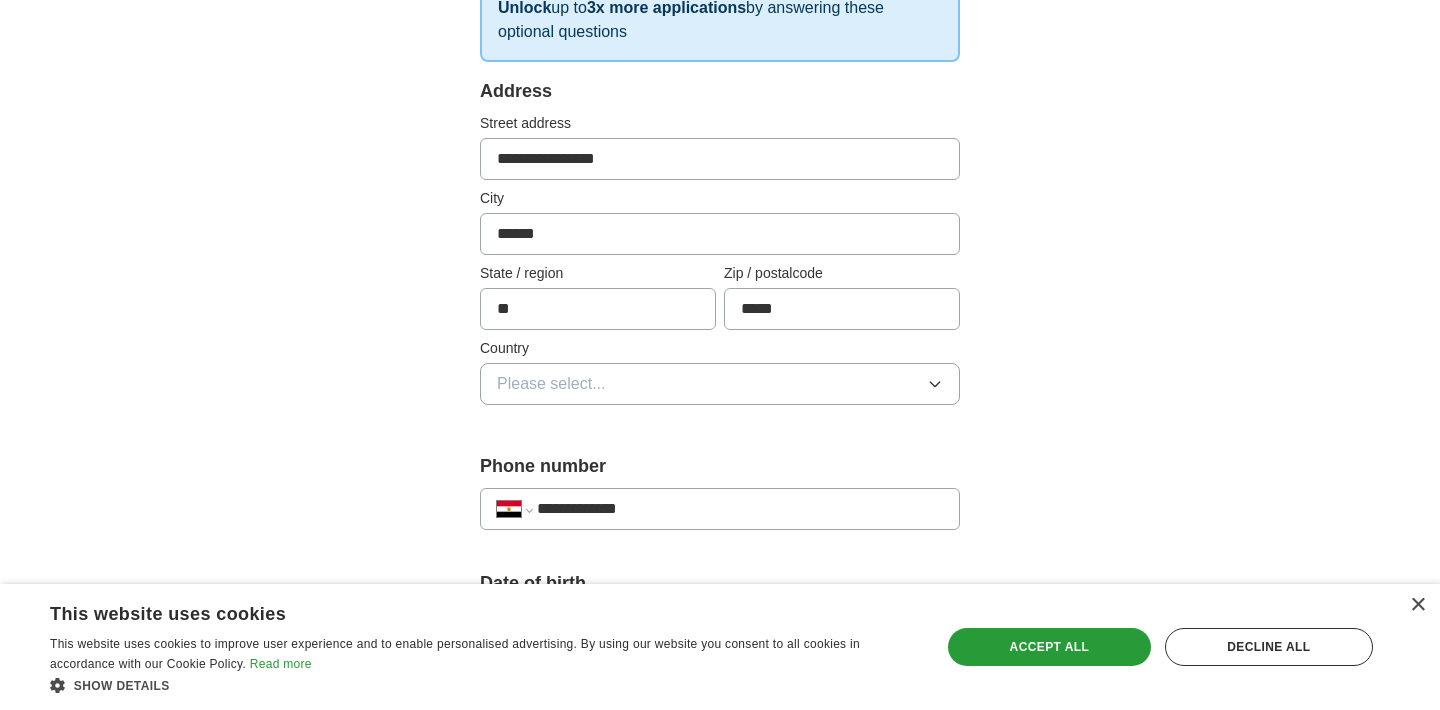 drag, startPoint x: 696, startPoint y: 505, endPoint x: 211, endPoint y: 330, distance: 515.60645 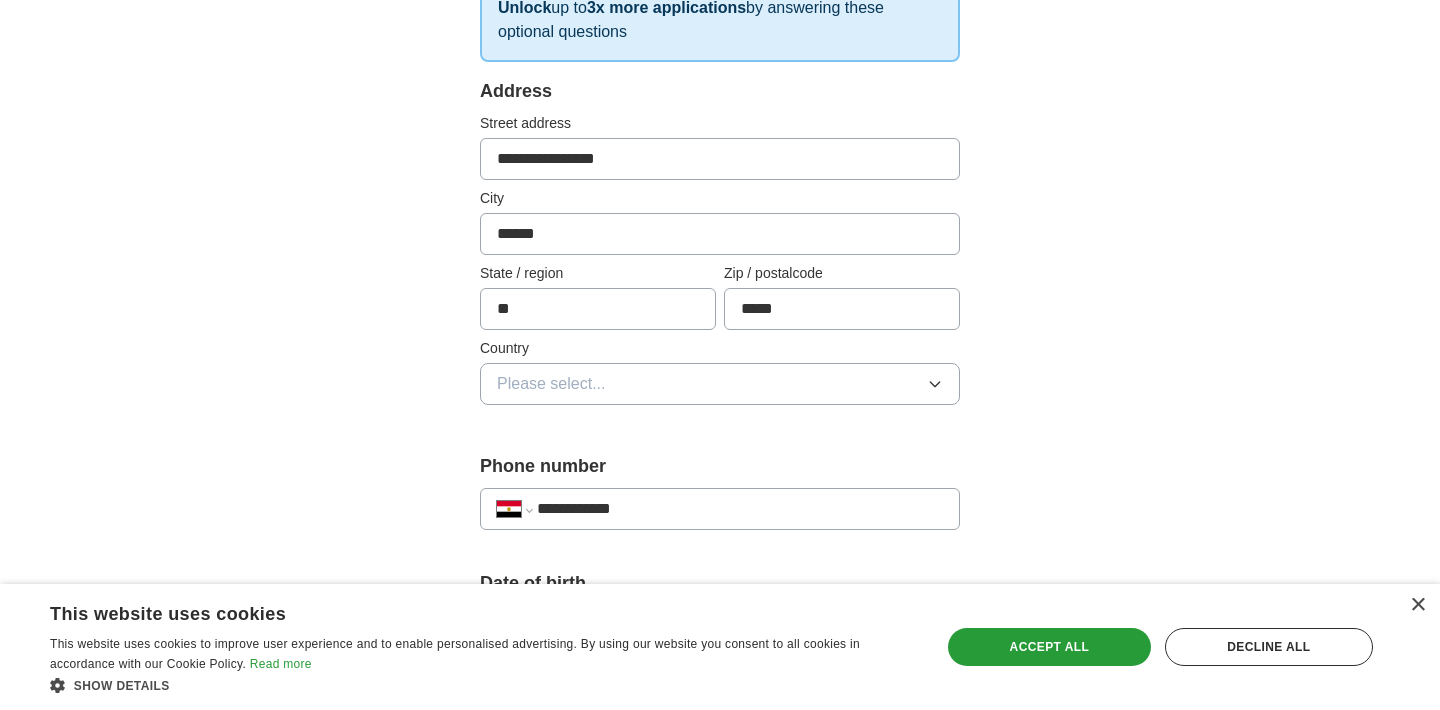 type on "**********" 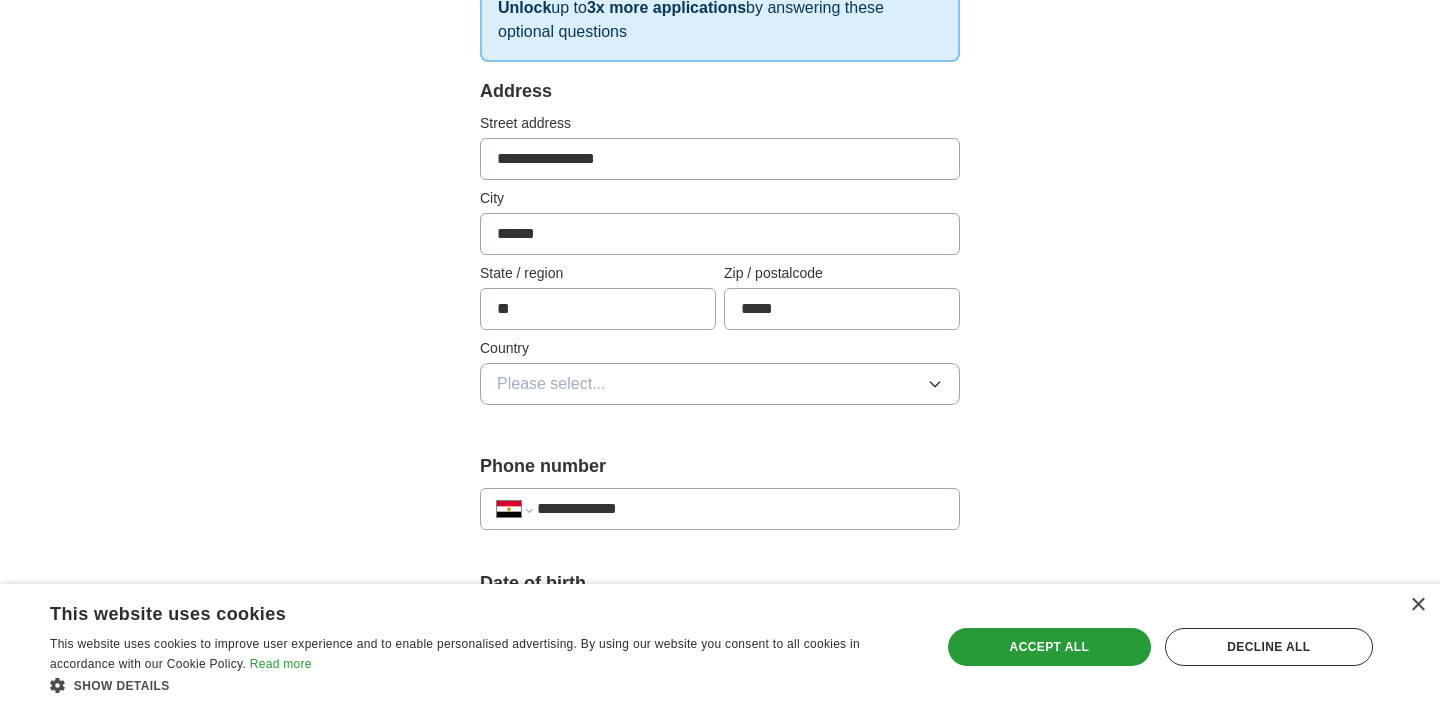 click on "**********" at bounding box center [740, 509] 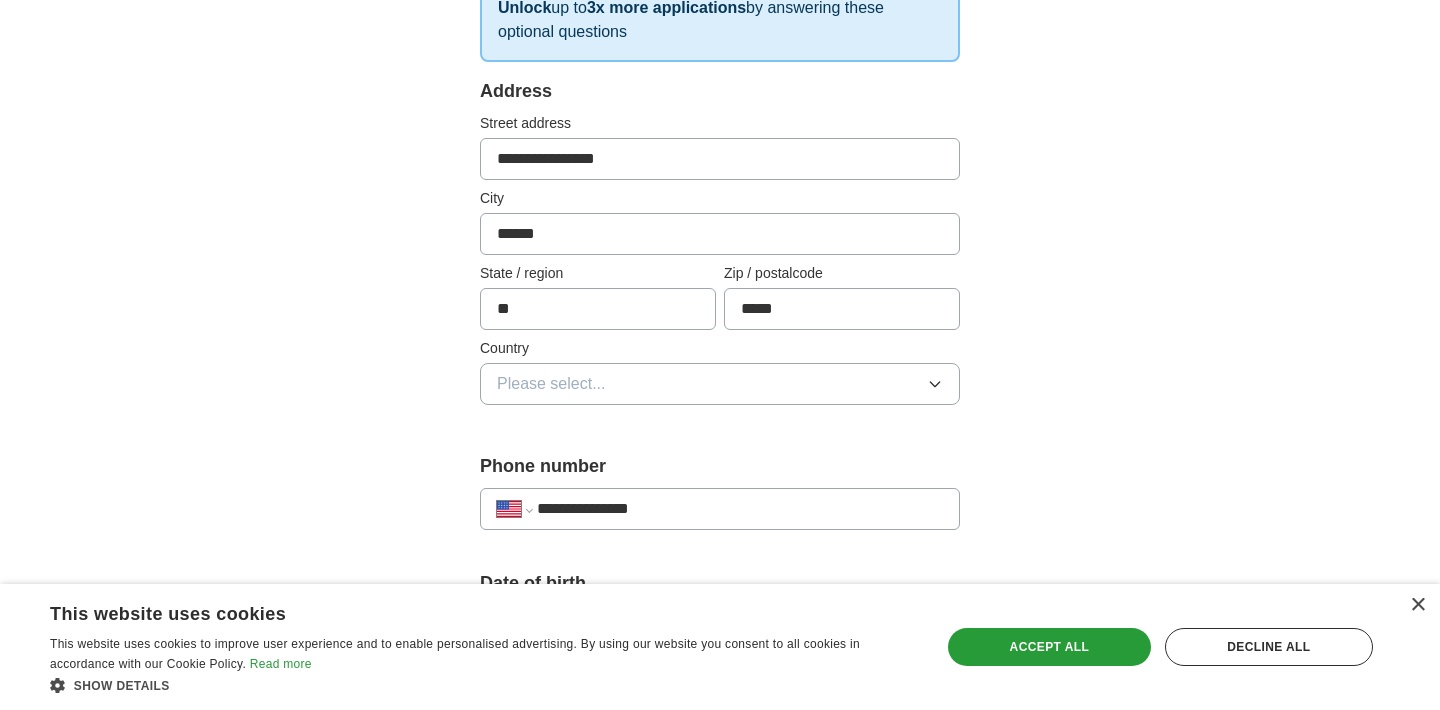 type on "**********" 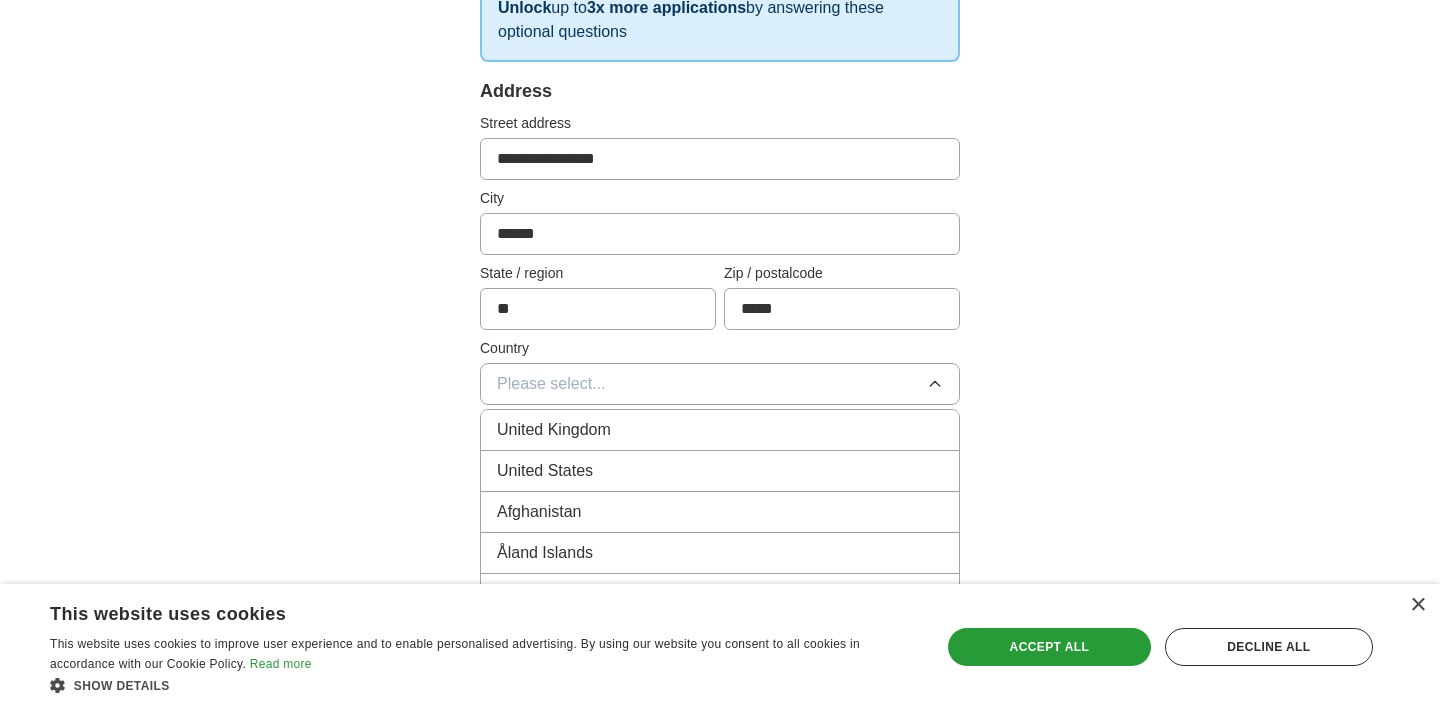 click on "United States" at bounding box center (545, 471) 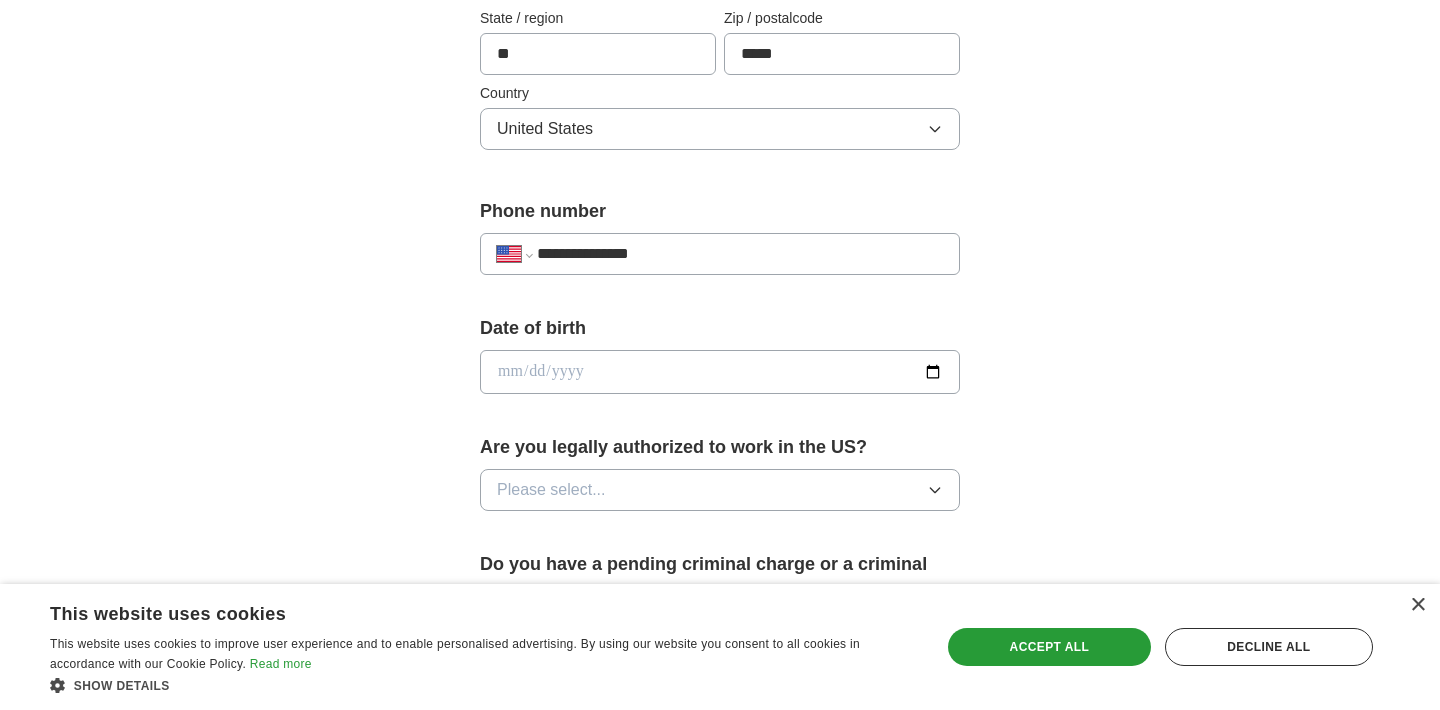 scroll, scrollTop: 639, scrollLeft: 0, axis: vertical 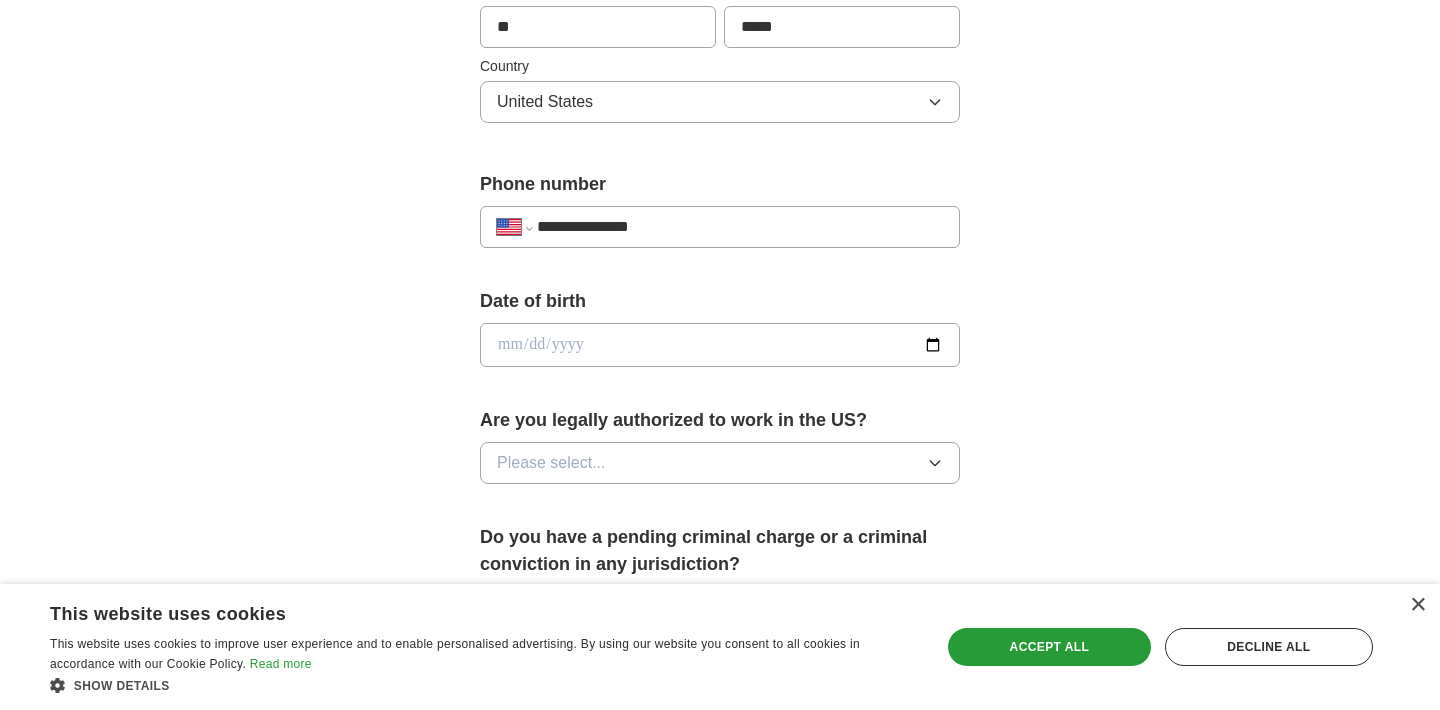 click on "Date of birth" at bounding box center (720, 335) 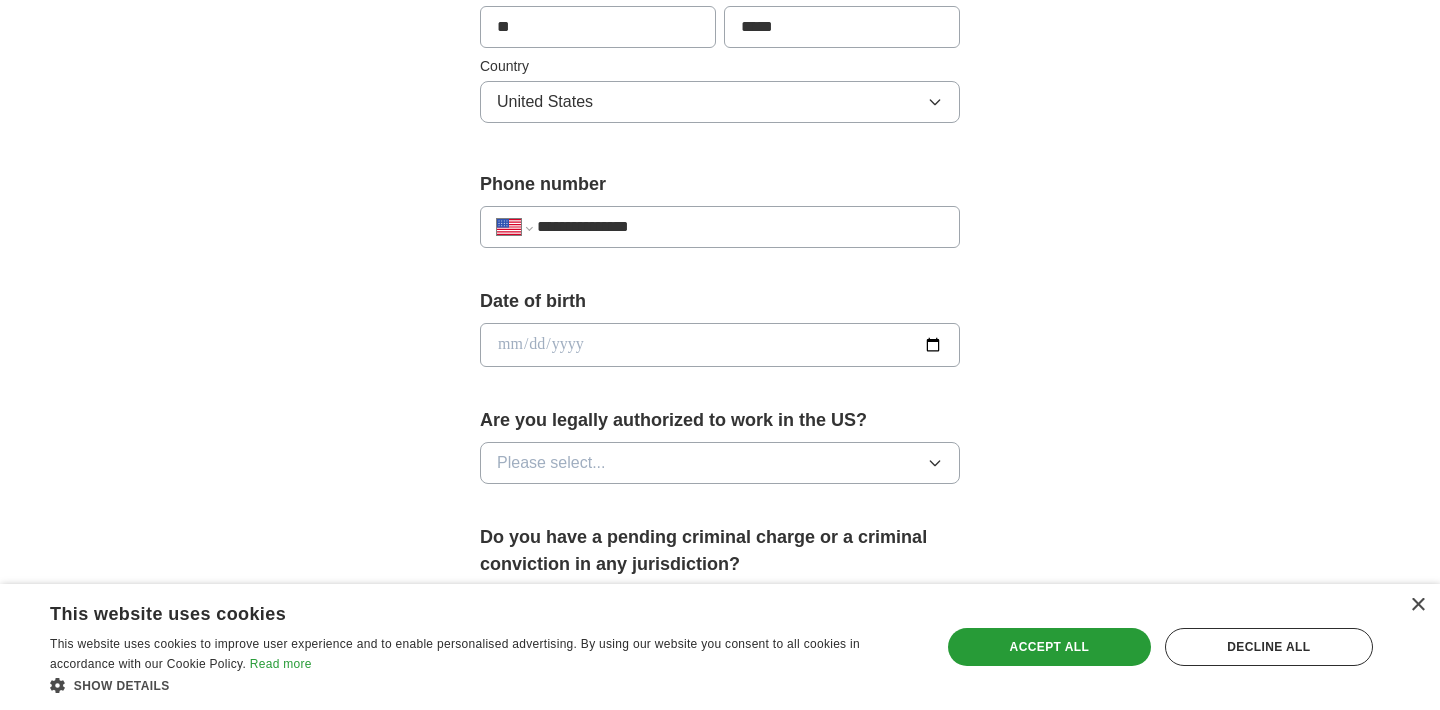 click at bounding box center (720, 345) 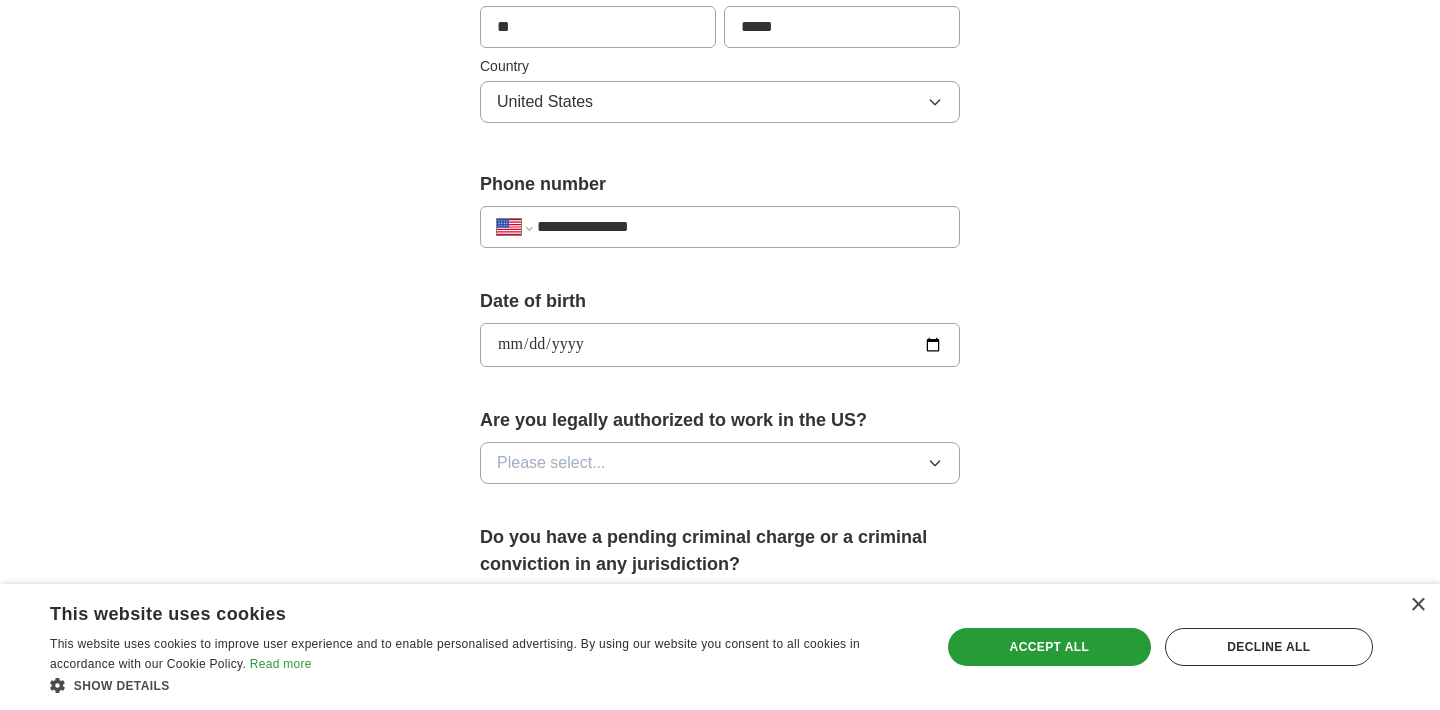 type on "**********" 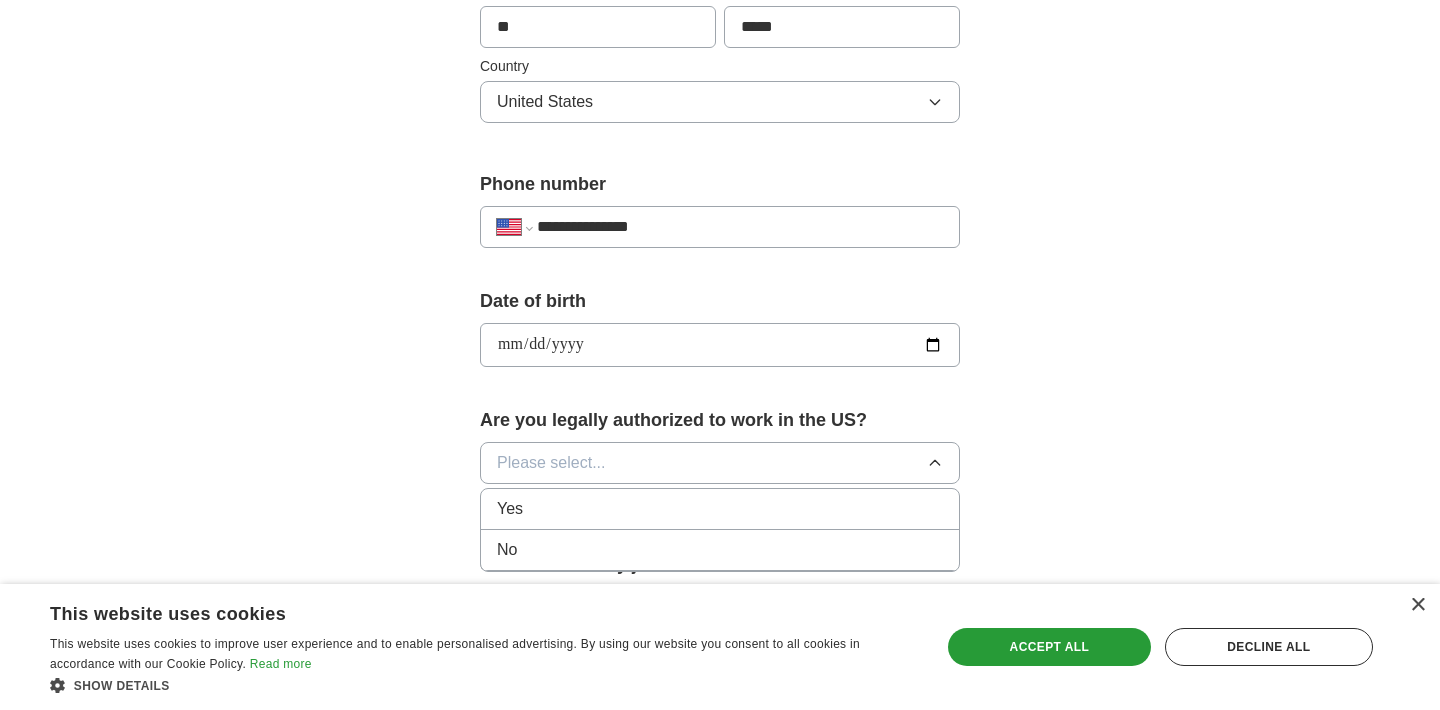 click on "Yes" at bounding box center (510, 509) 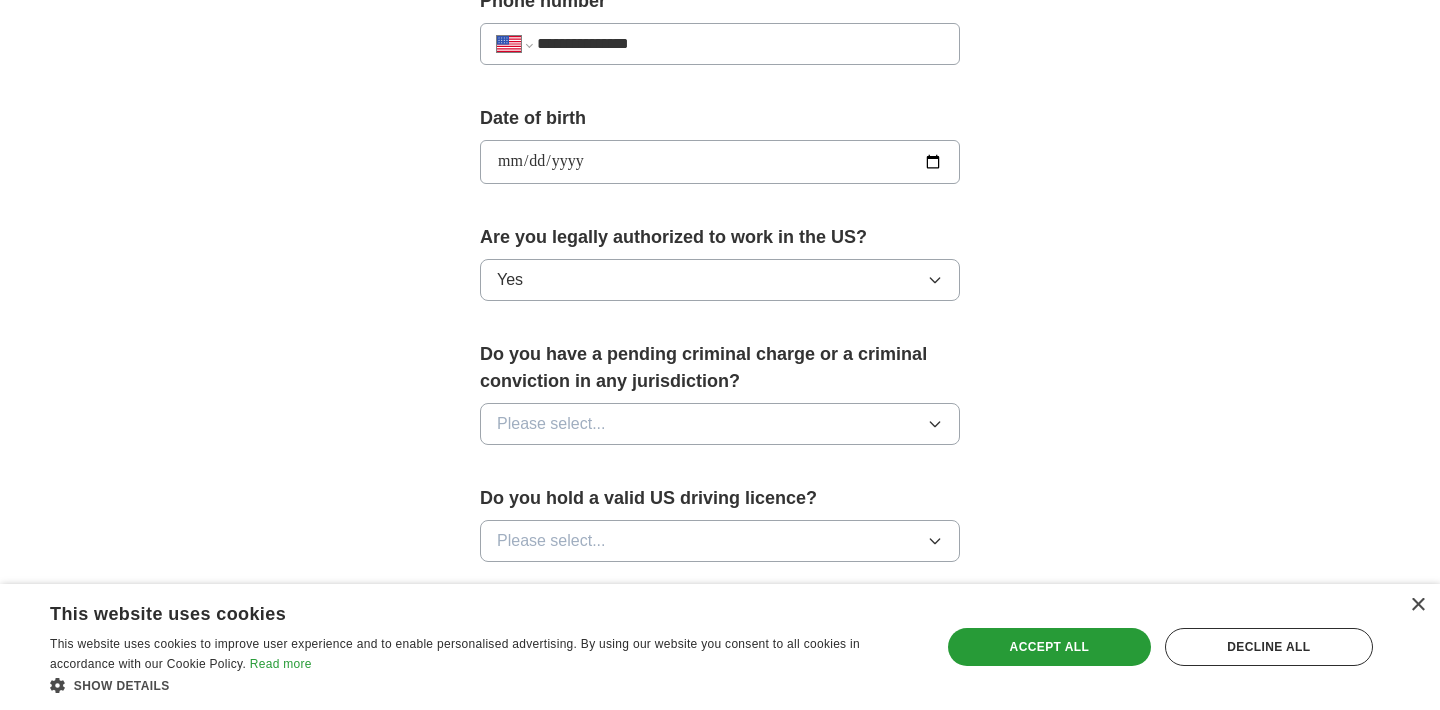 scroll, scrollTop: 823, scrollLeft: 0, axis: vertical 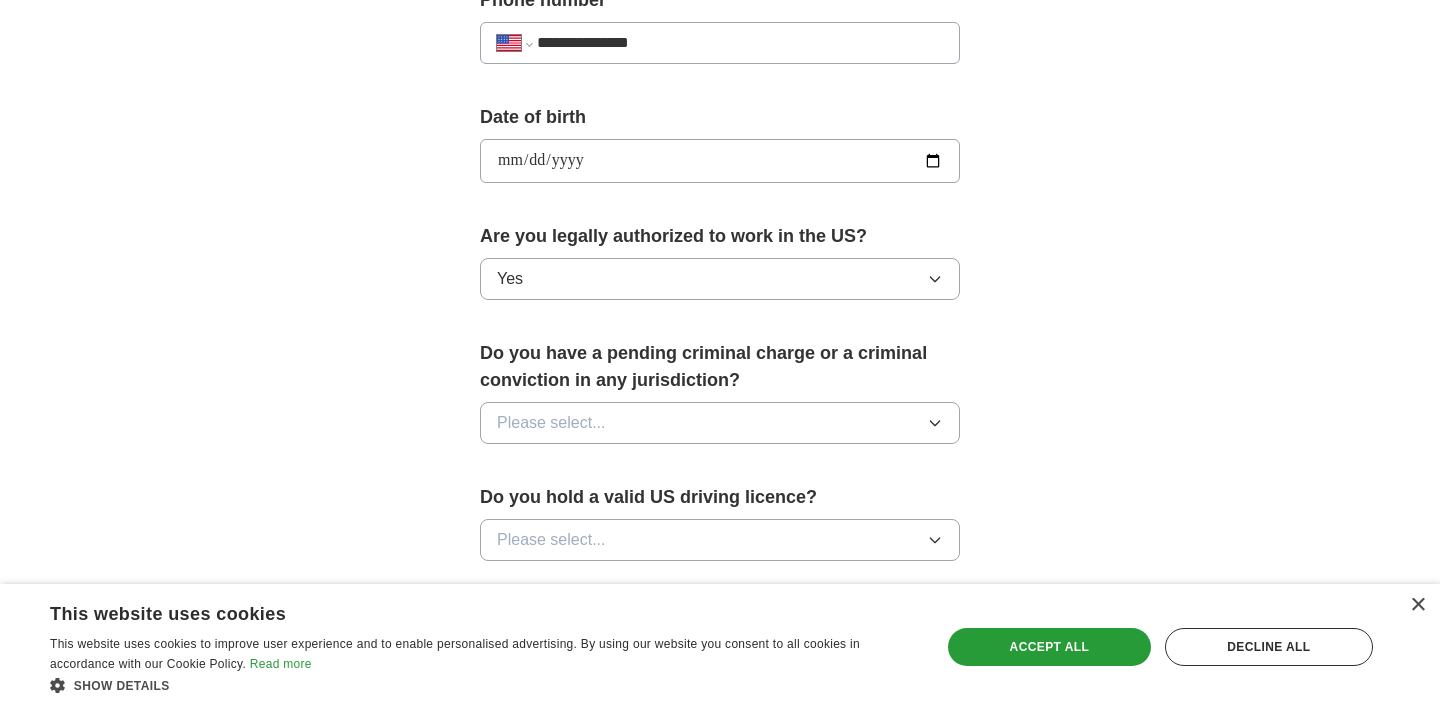 click on "**********" at bounding box center (720, 312) 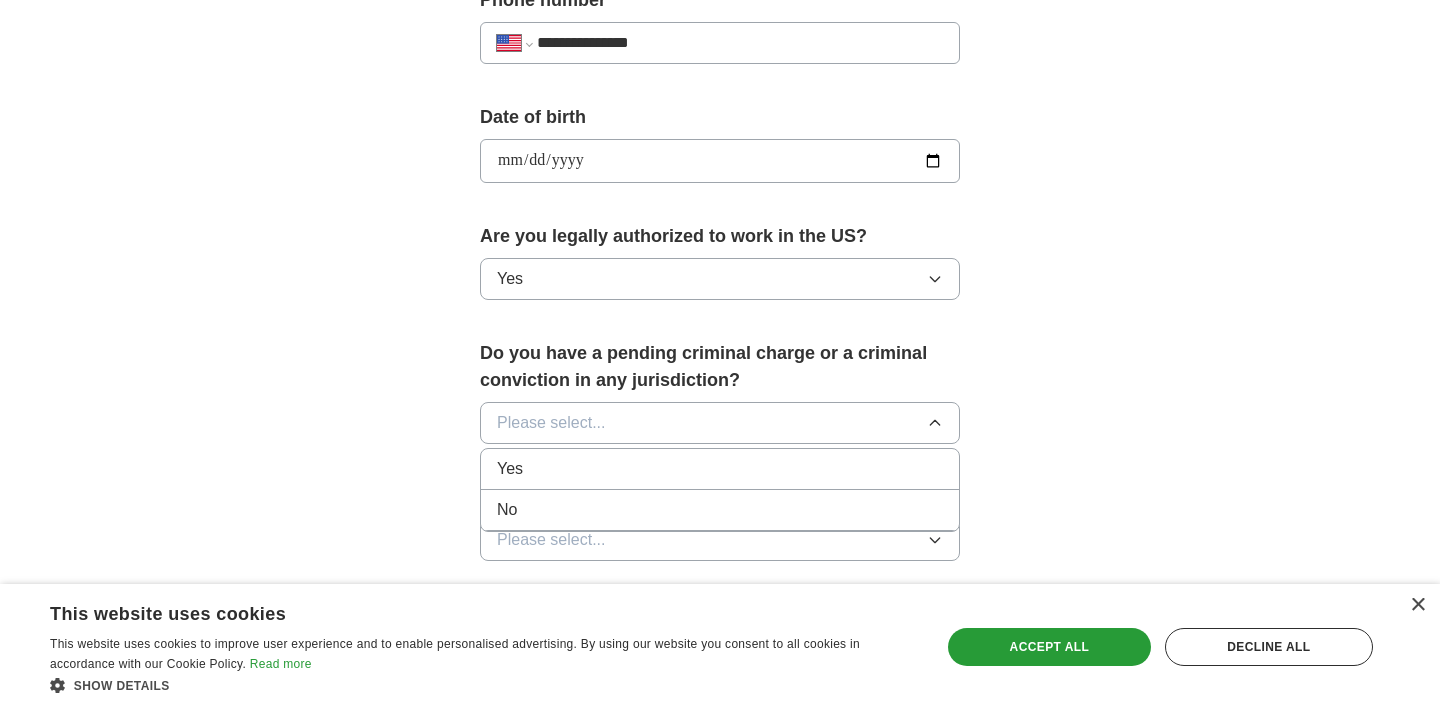 click on "No" at bounding box center (507, 510) 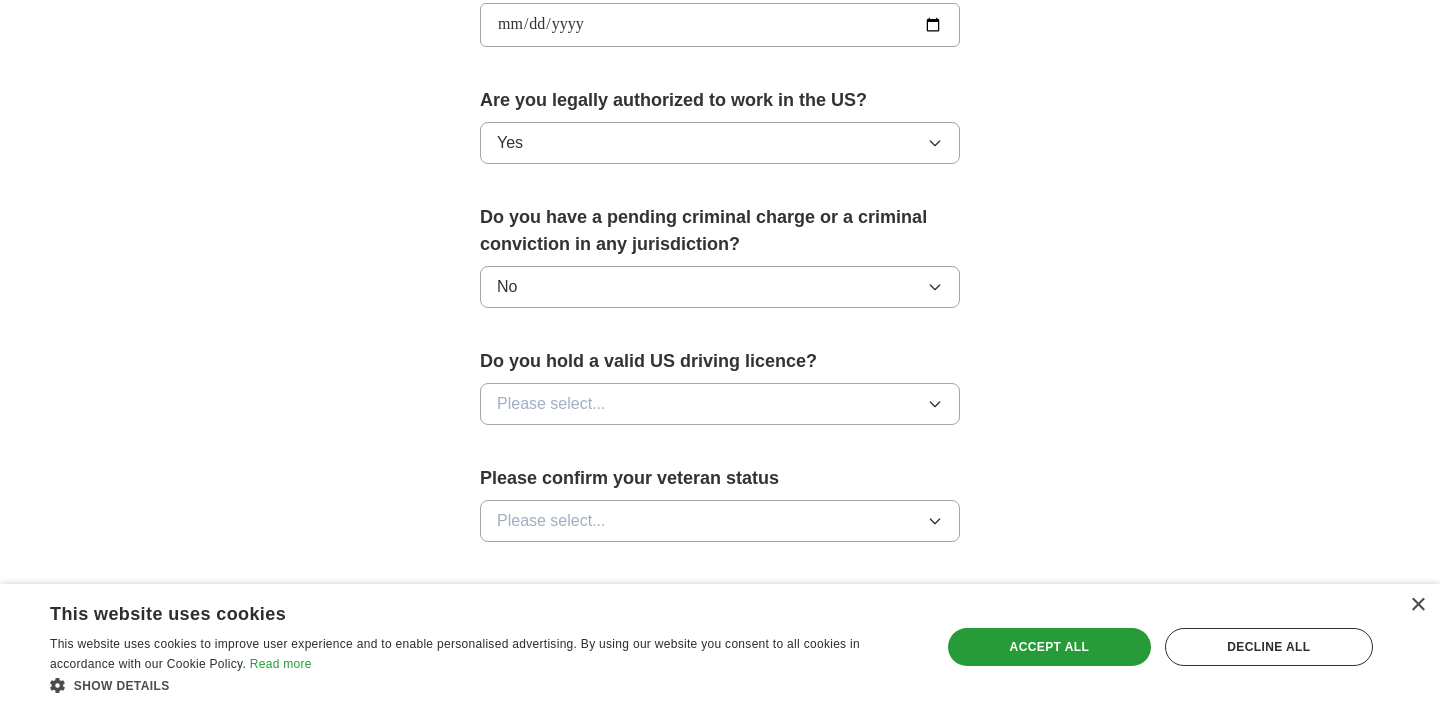 scroll, scrollTop: 965, scrollLeft: 0, axis: vertical 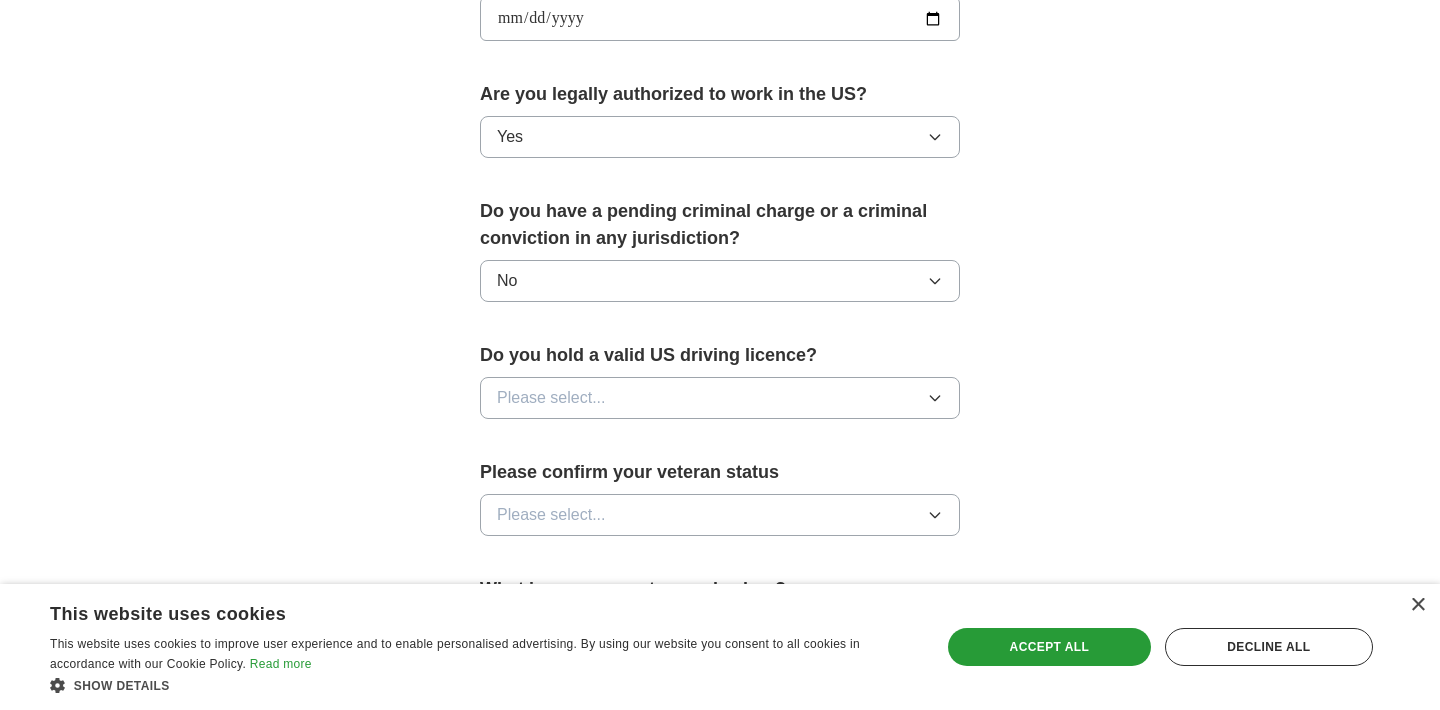 click on "Please select..." at bounding box center (551, 398) 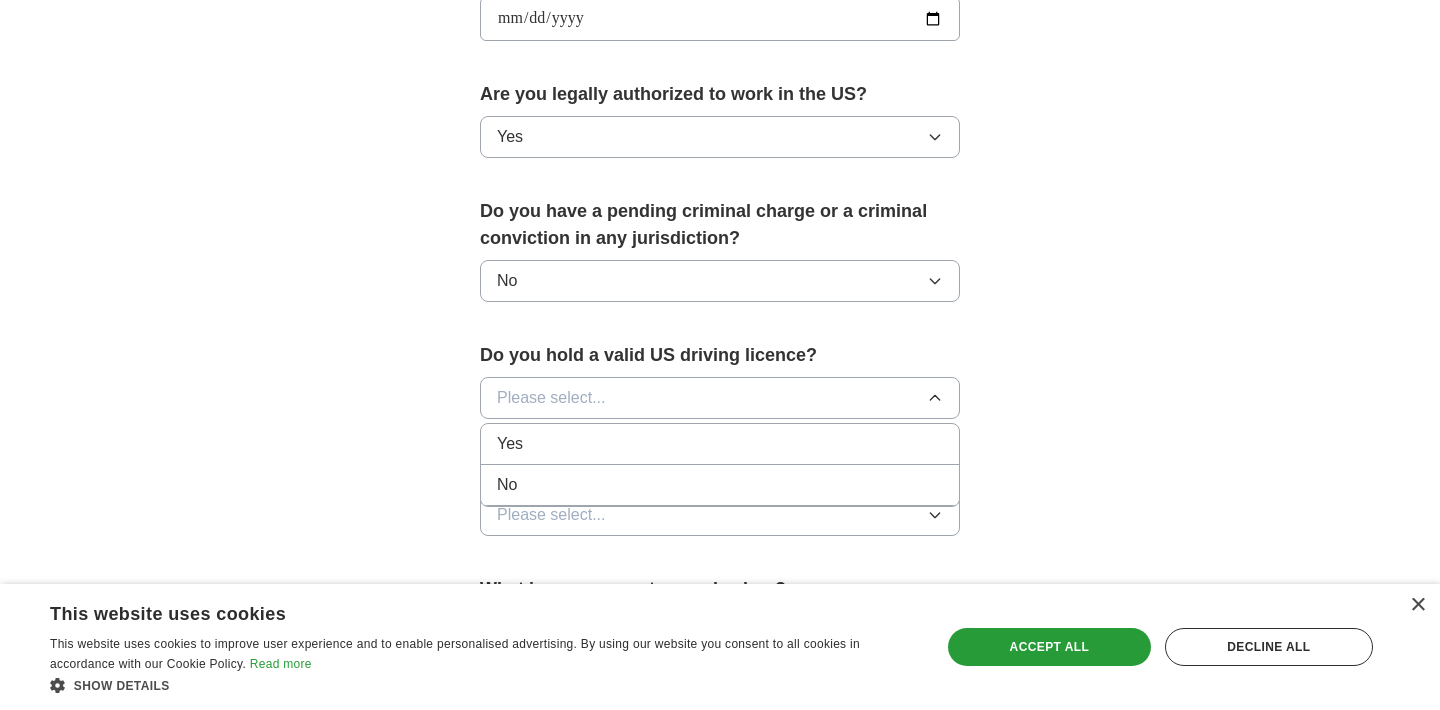 click on "Yes" at bounding box center [720, 444] 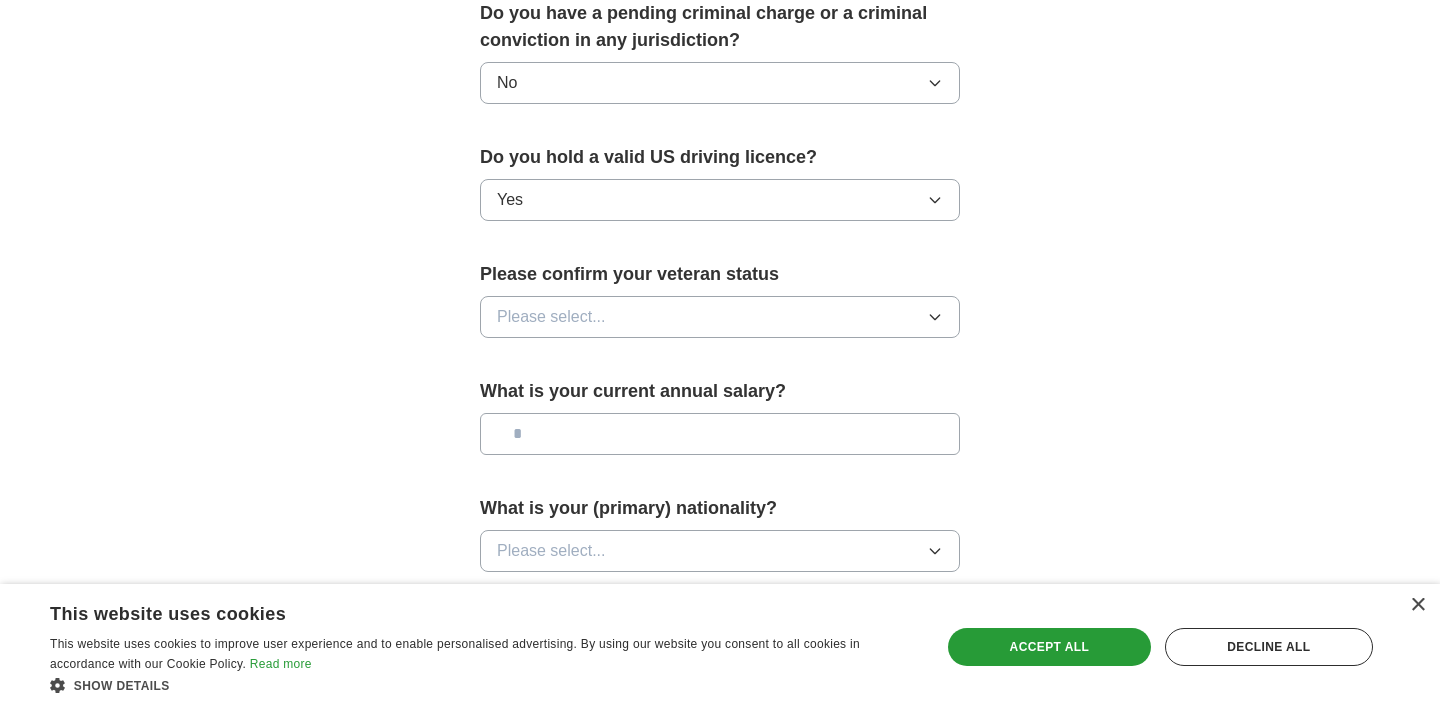 scroll, scrollTop: 1200, scrollLeft: 0, axis: vertical 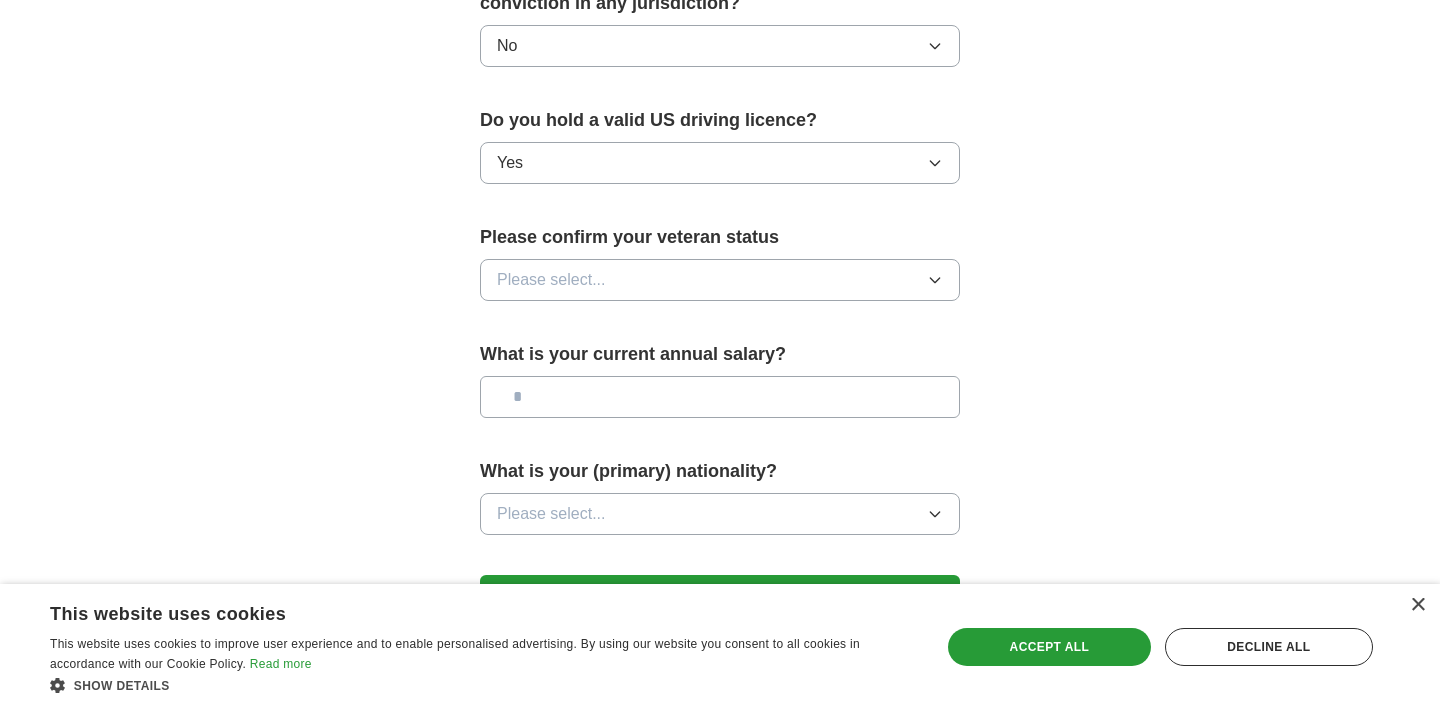 click on "Please confirm your veteran status Please select..." at bounding box center [720, 270] 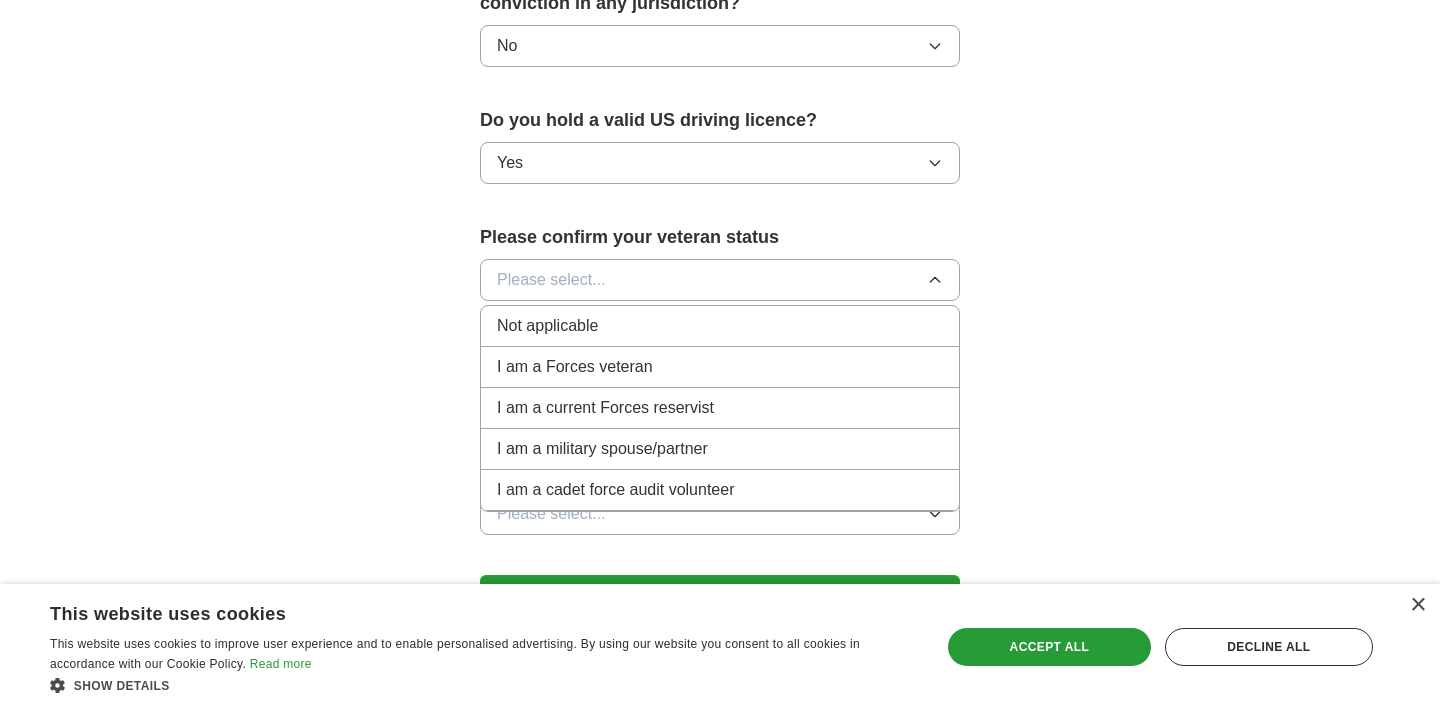 click on "Not applicable" at bounding box center (547, 326) 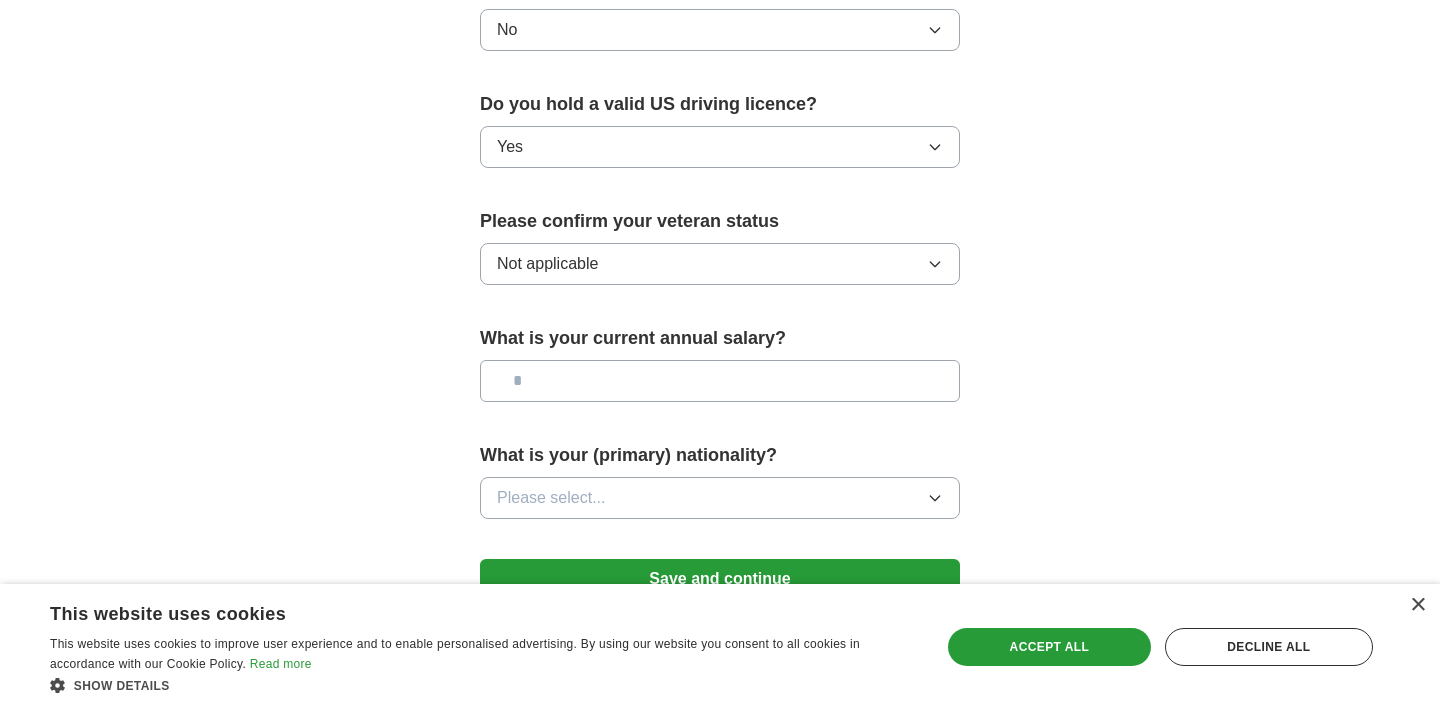 scroll, scrollTop: 1217, scrollLeft: 0, axis: vertical 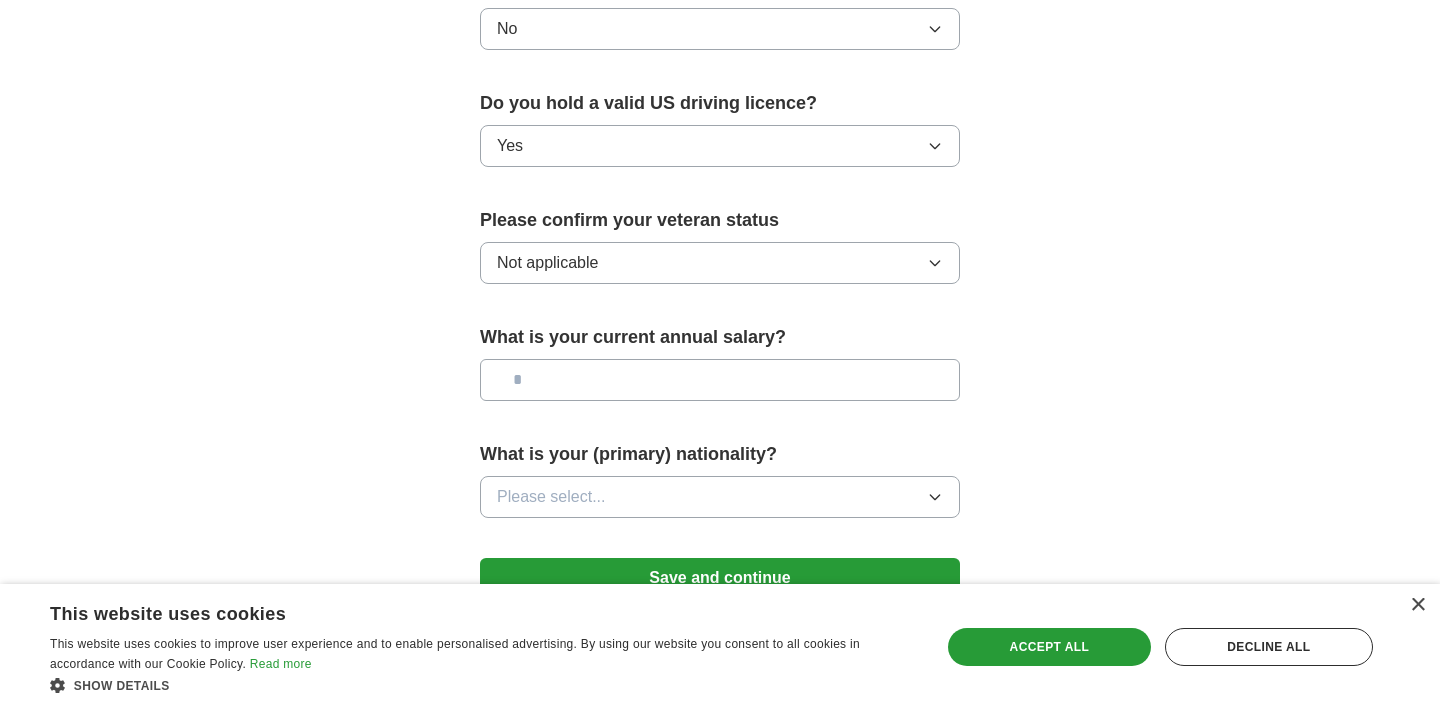 click at bounding box center [720, 380] 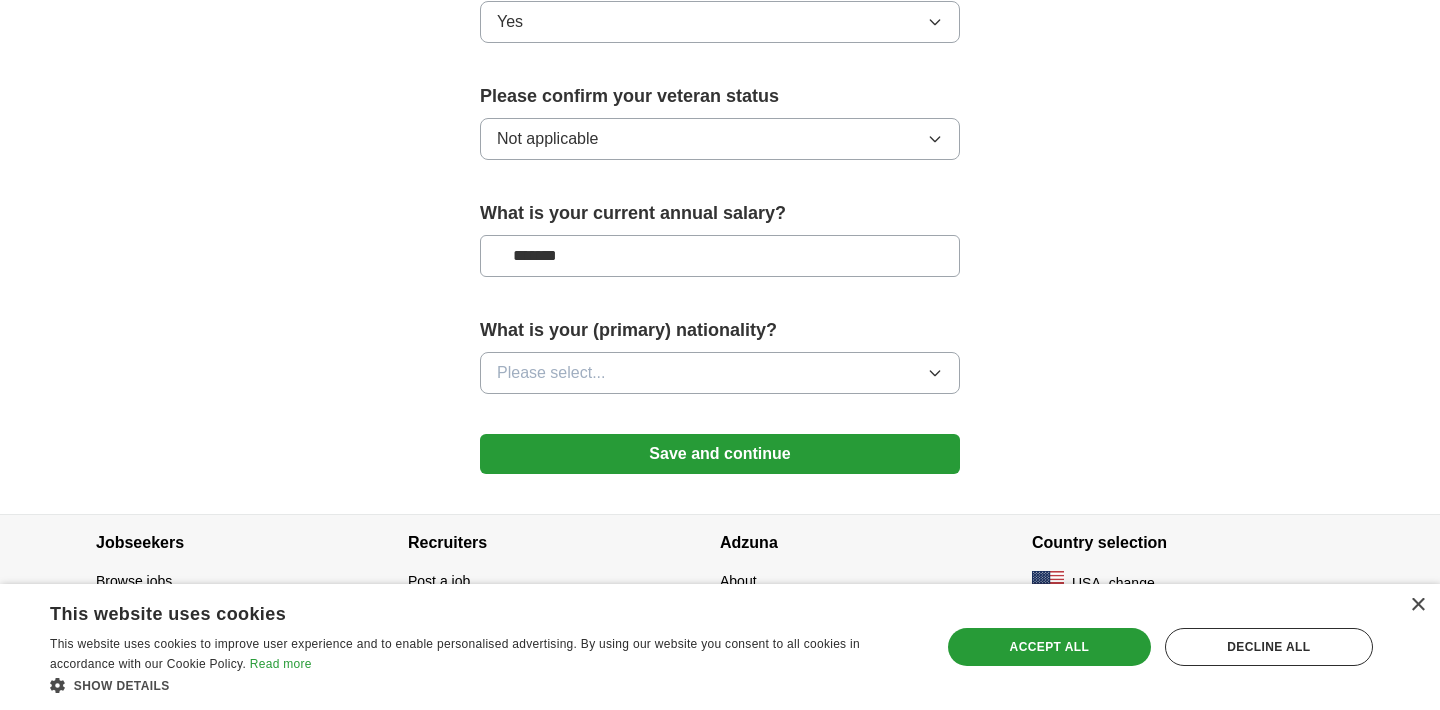 type on "*******" 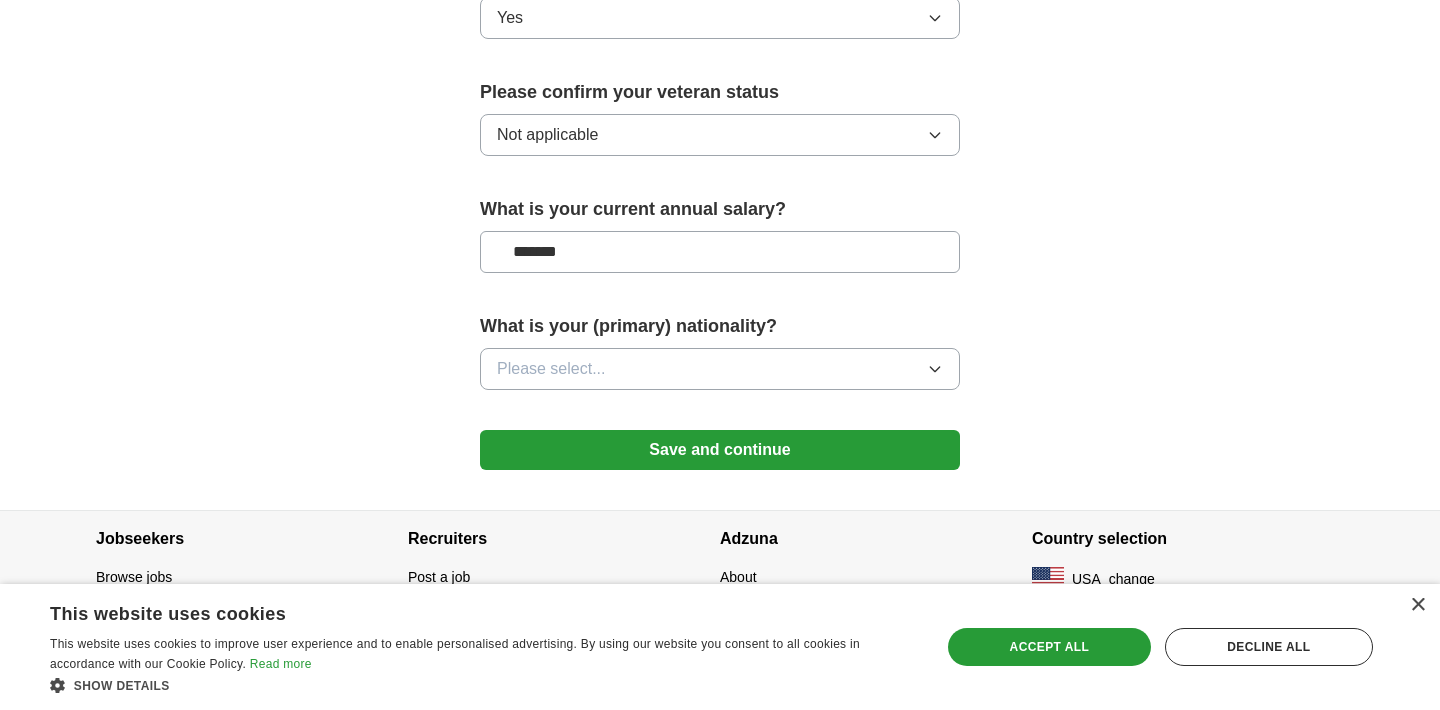 click on "**********" at bounding box center [720, -210] 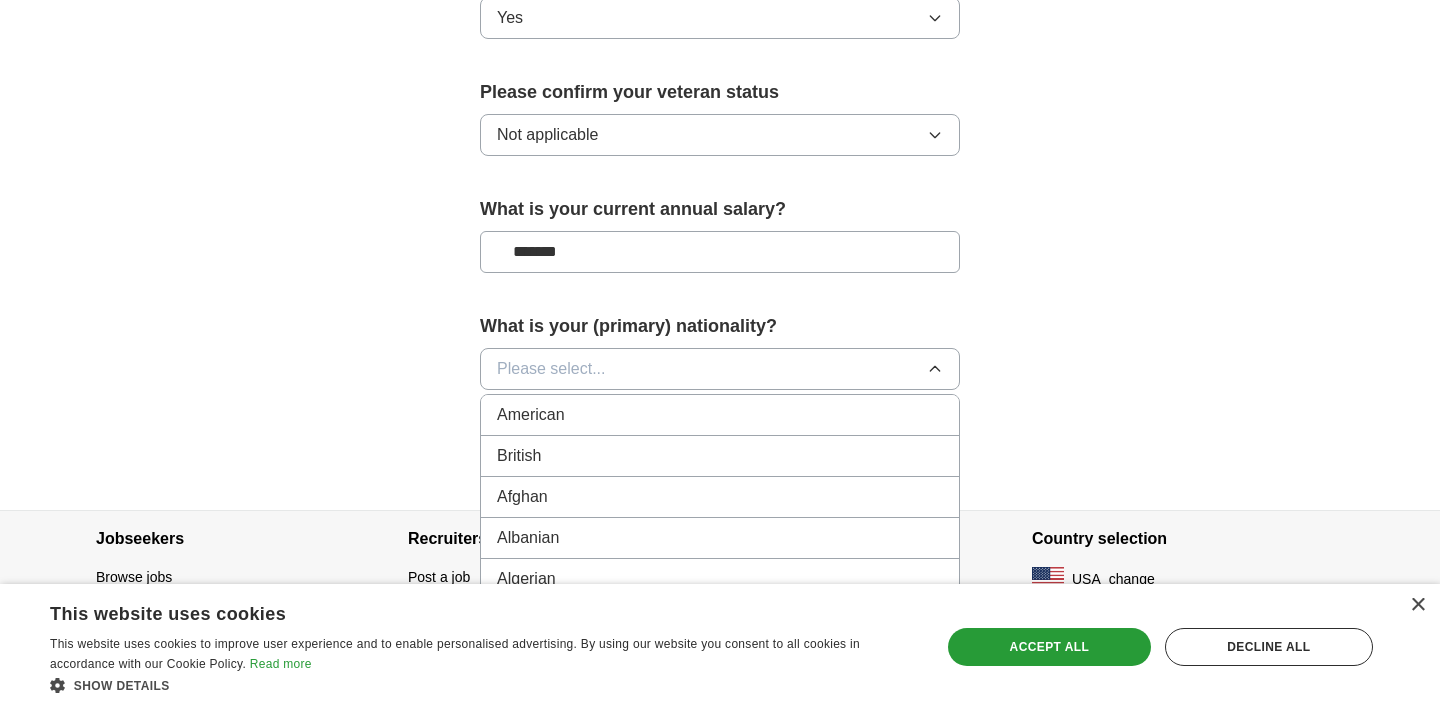 type 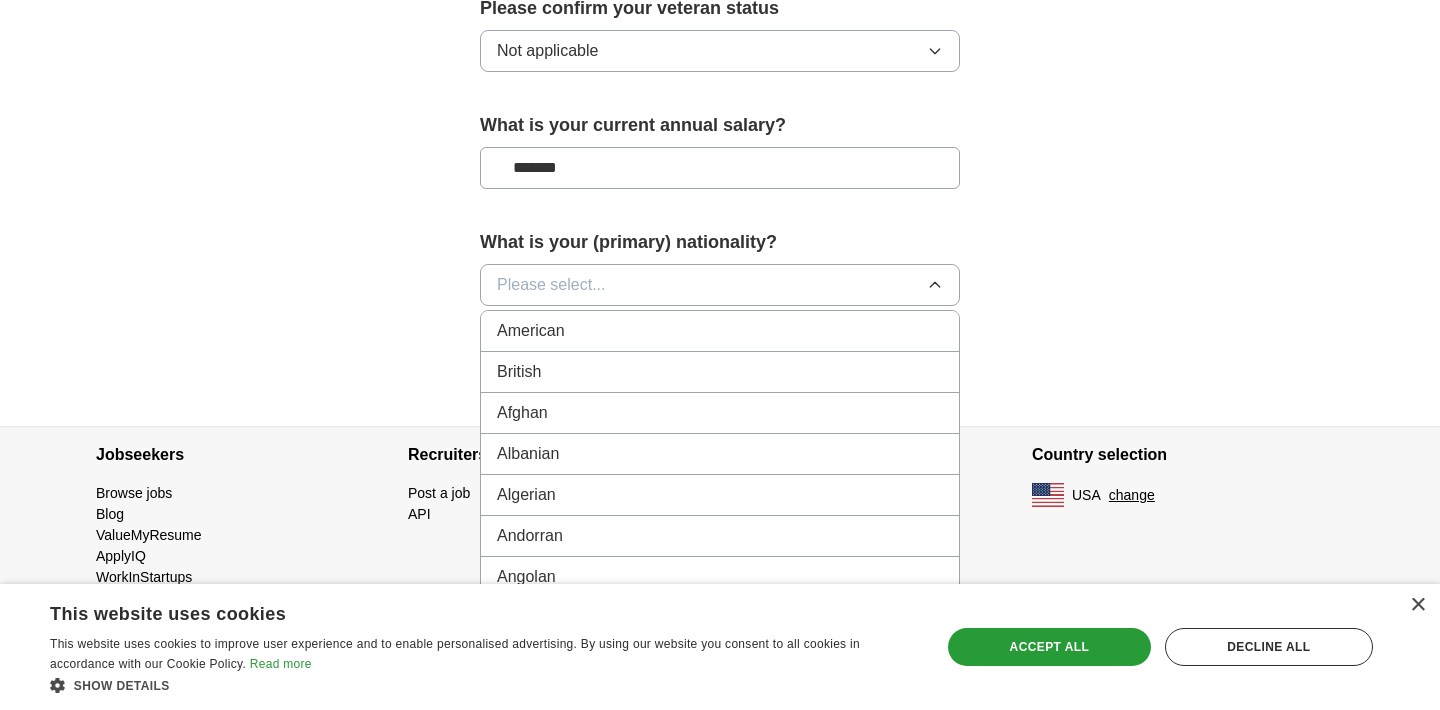 click on "American" at bounding box center (531, 331) 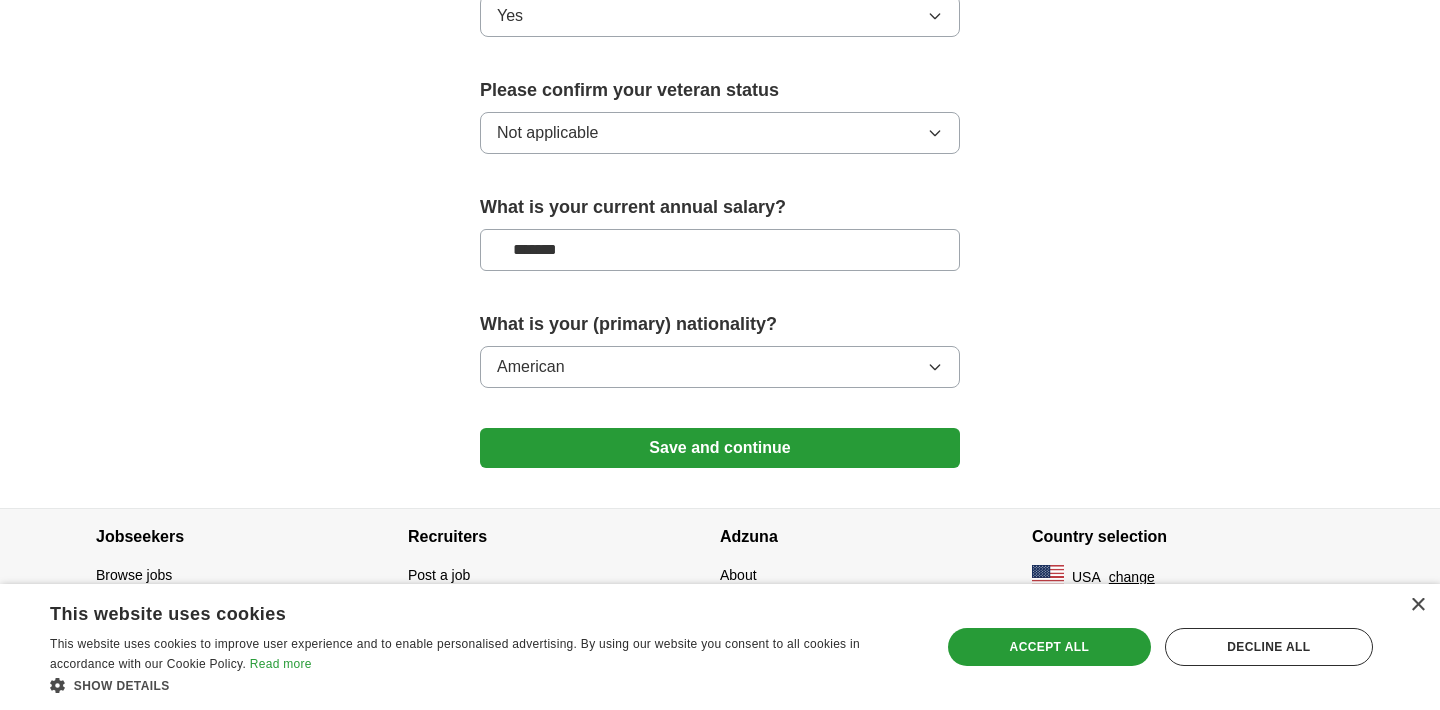 click on "**********" at bounding box center [720, -212] 